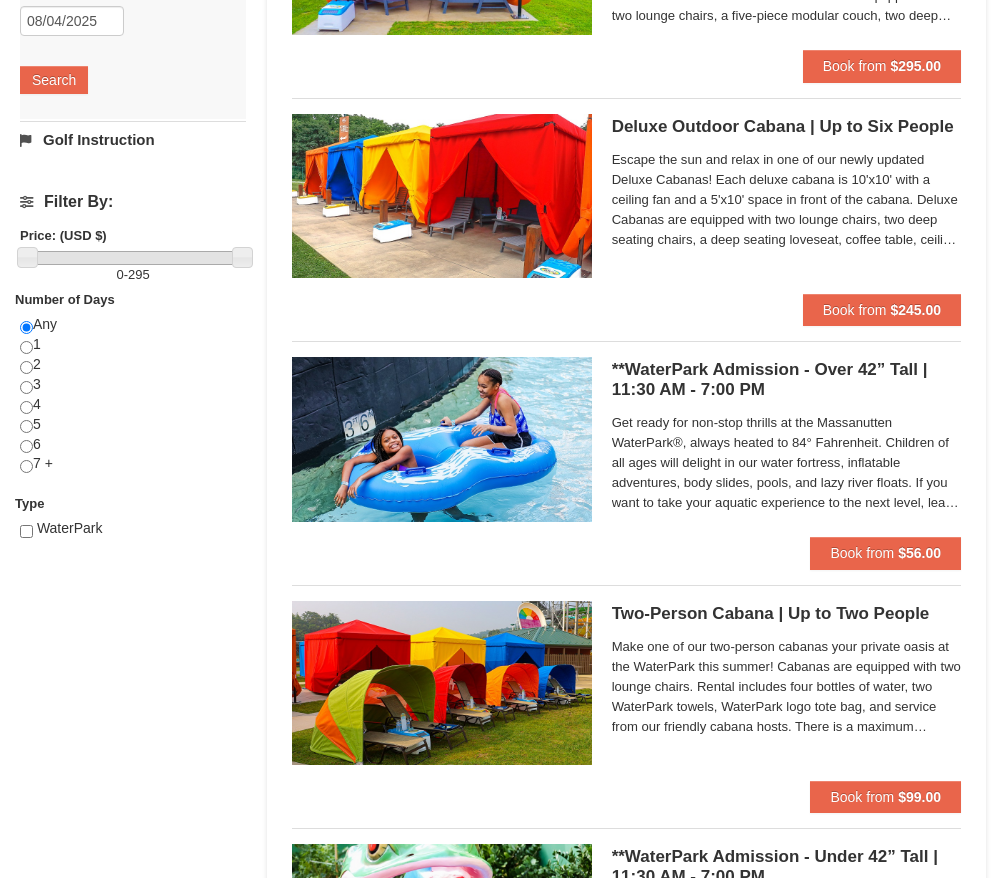 scroll, scrollTop: 544, scrollLeft: 0, axis: vertical 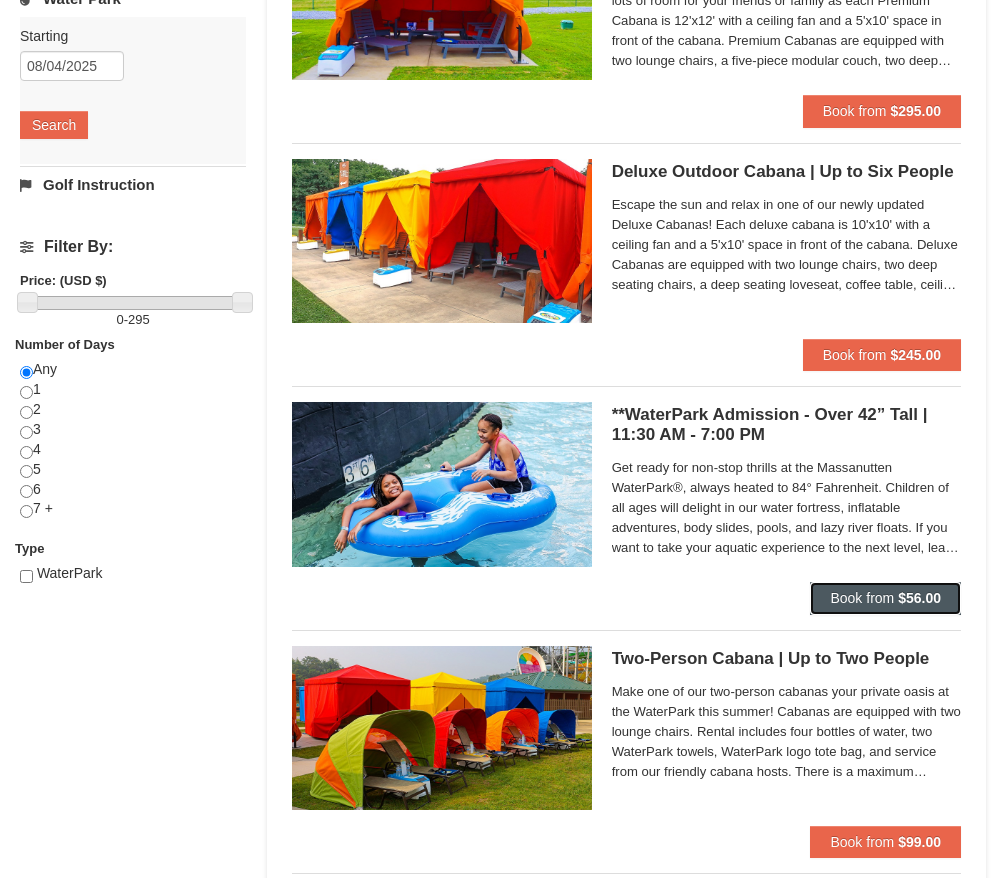 click on "Book from" at bounding box center [862, 598] 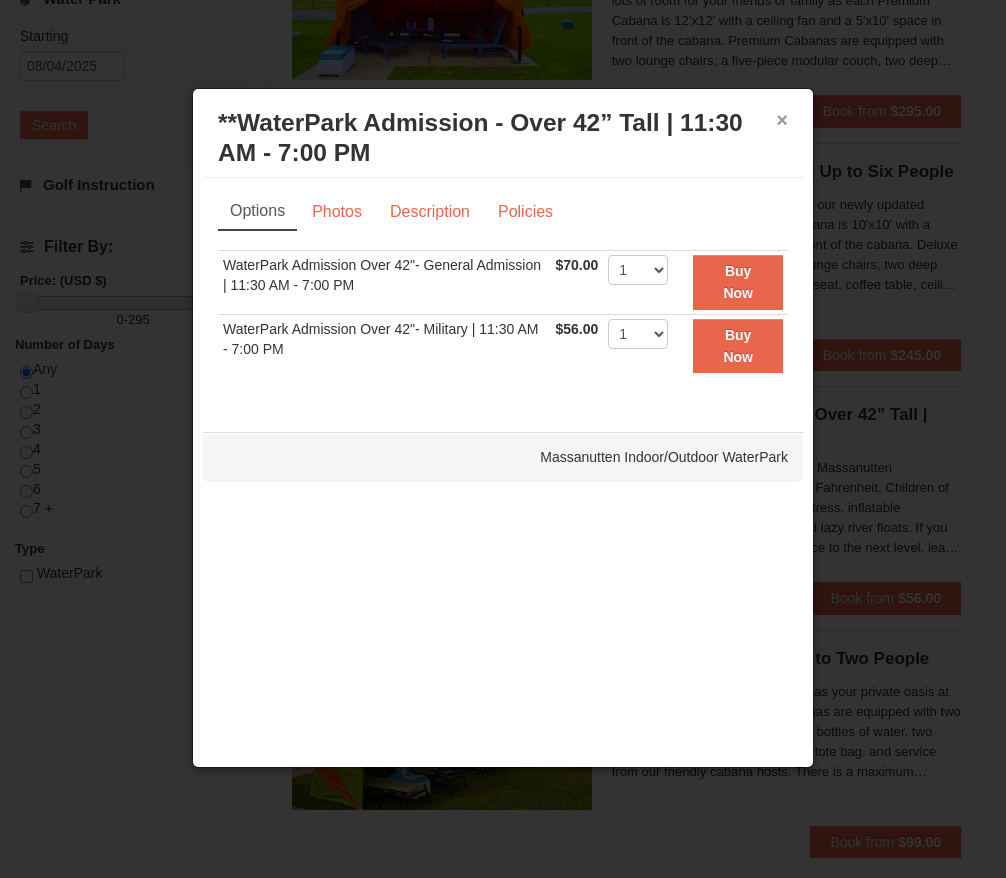 click on "×" at bounding box center [782, 120] 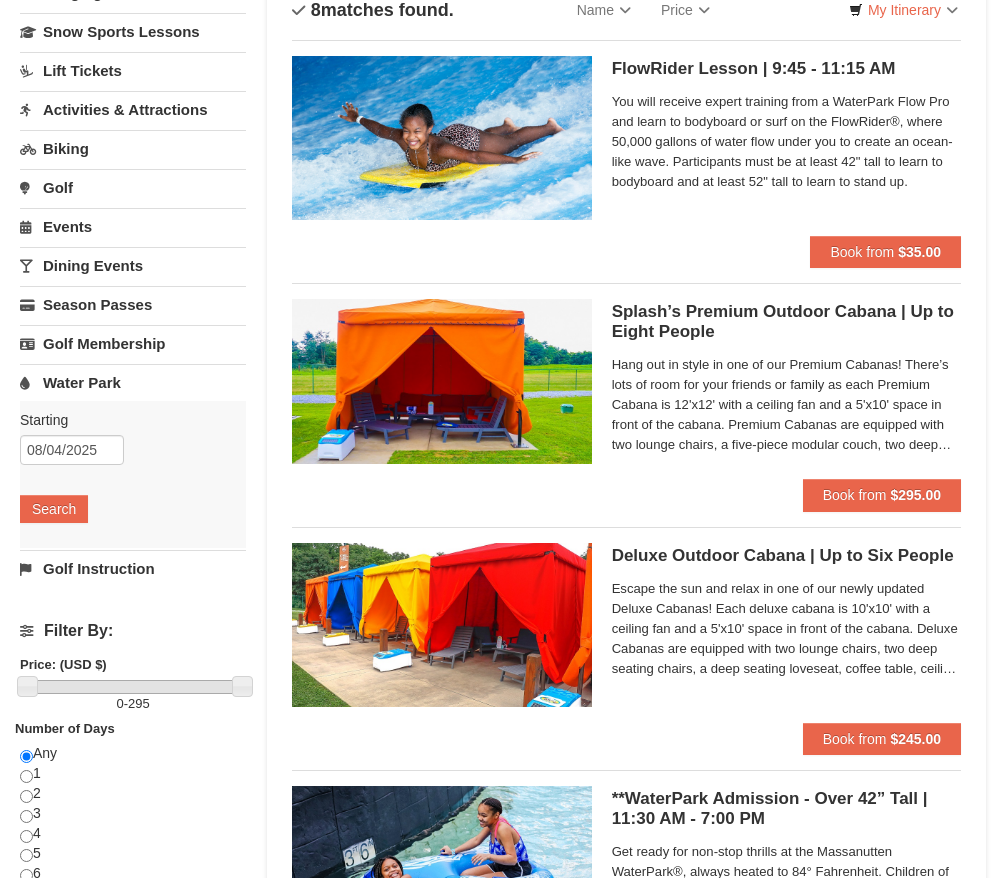 scroll, scrollTop: 0, scrollLeft: 0, axis: both 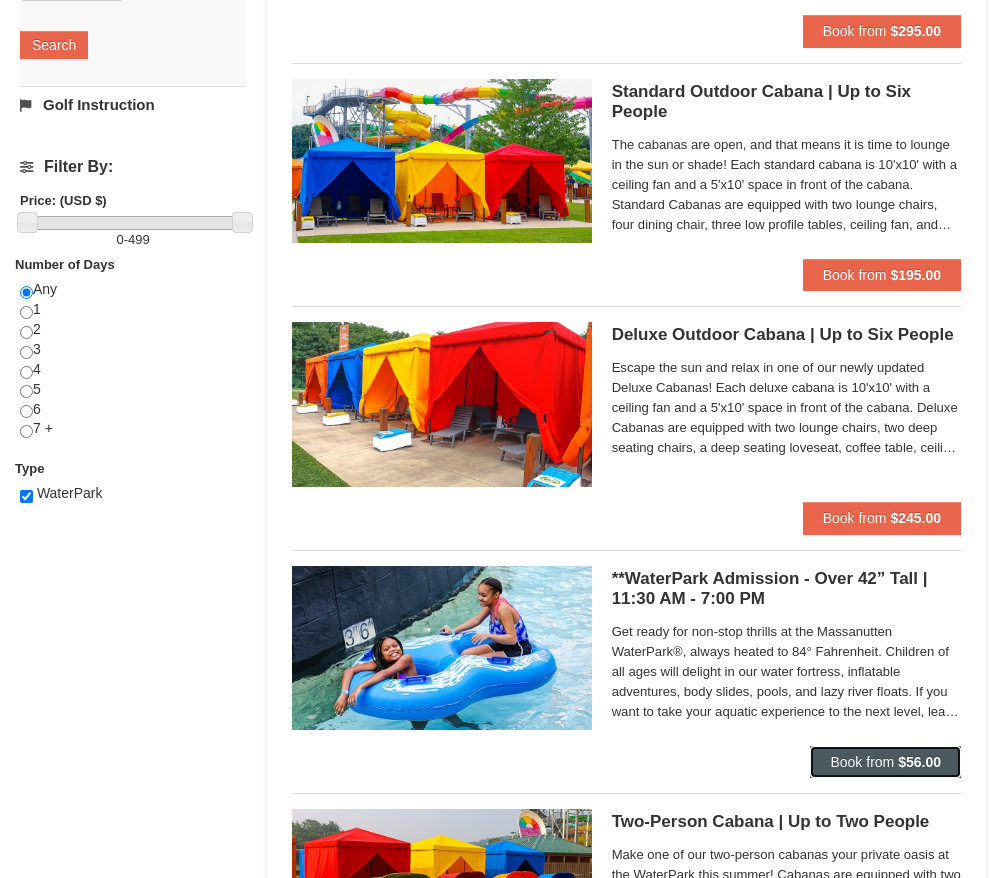 click on "$56.00" at bounding box center [919, 762] 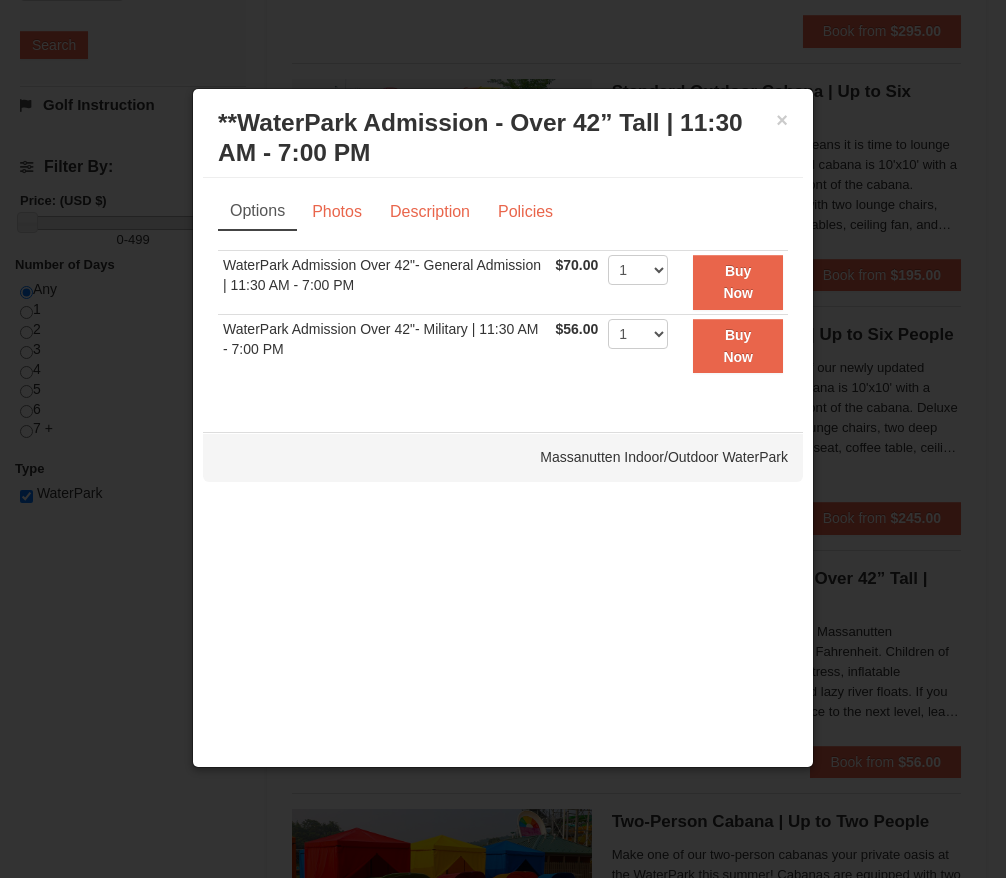 click on "×
**WaterPark Admission - Over 42” Tall | 11:30 AM - 7:00 PM  Massanutten Indoor/Outdoor WaterPark" at bounding box center (503, 138) 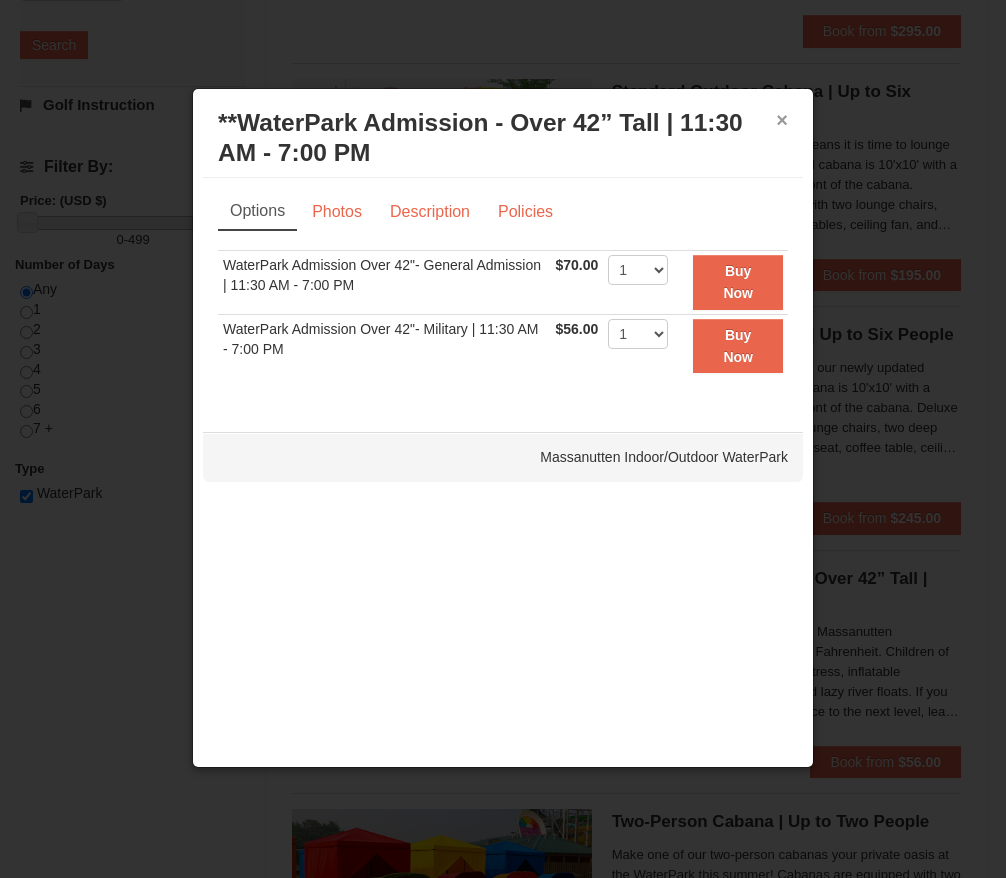 click on "×" at bounding box center (782, 120) 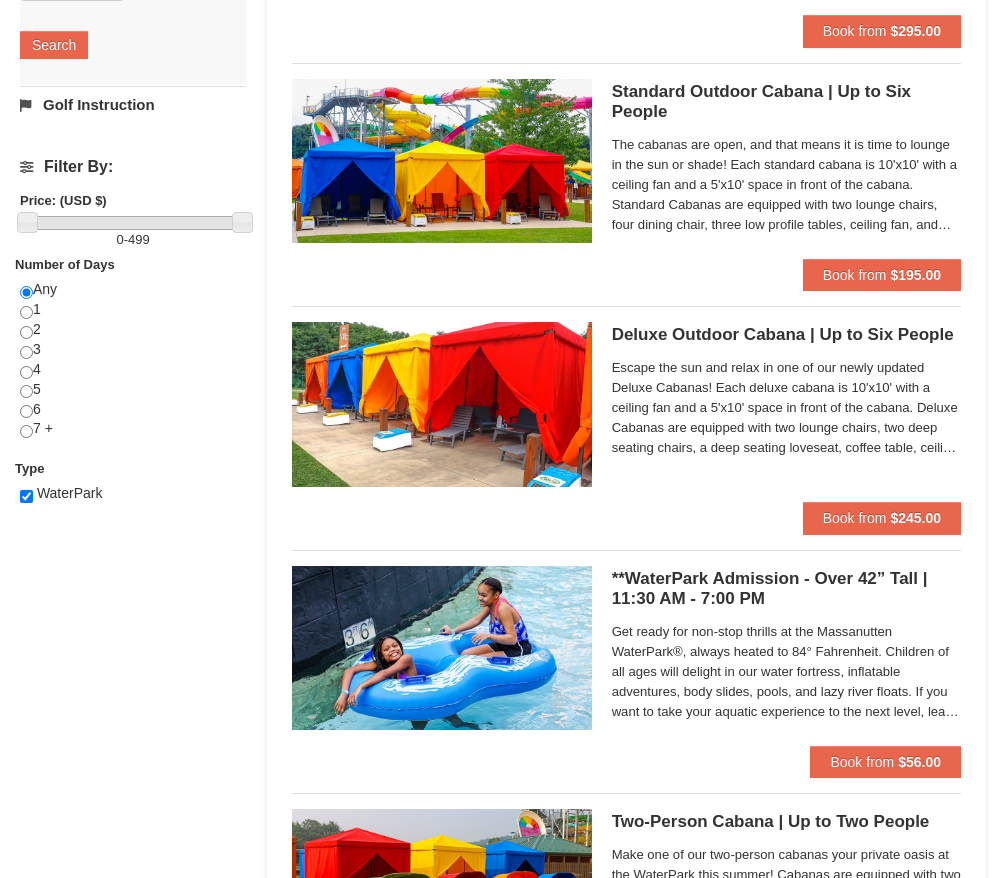 scroll, scrollTop: 192, scrollLeft: 0, axis: vertical 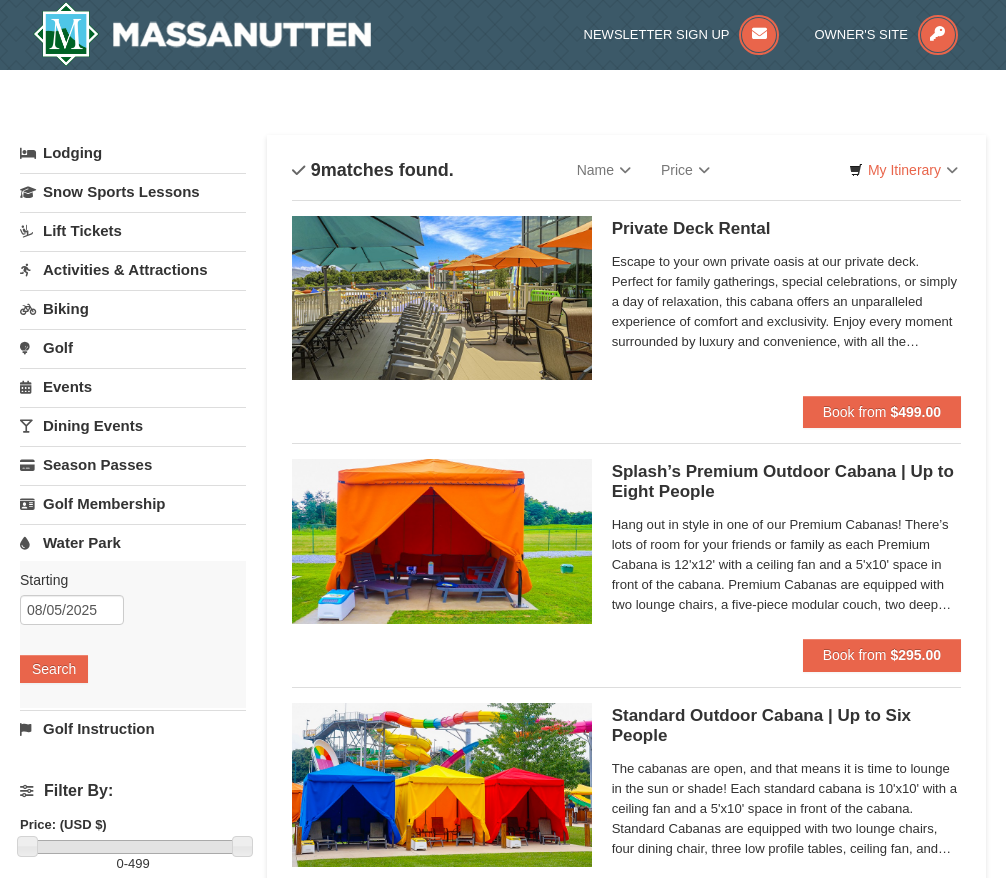 click on "Lift Tickets" at bounding box center [133, 230] 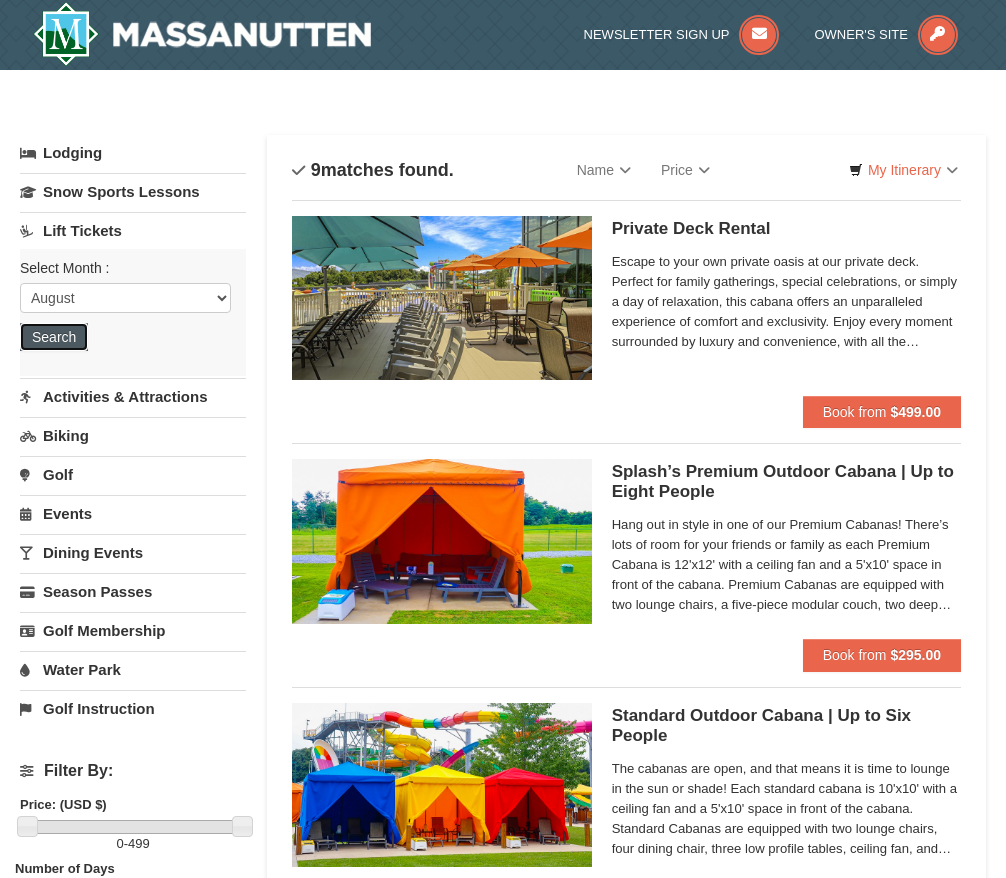 drag, startPoint x: 72, startPoint y: 336, endPoint x: 116, endPoint y: 333, distance: 44.102154 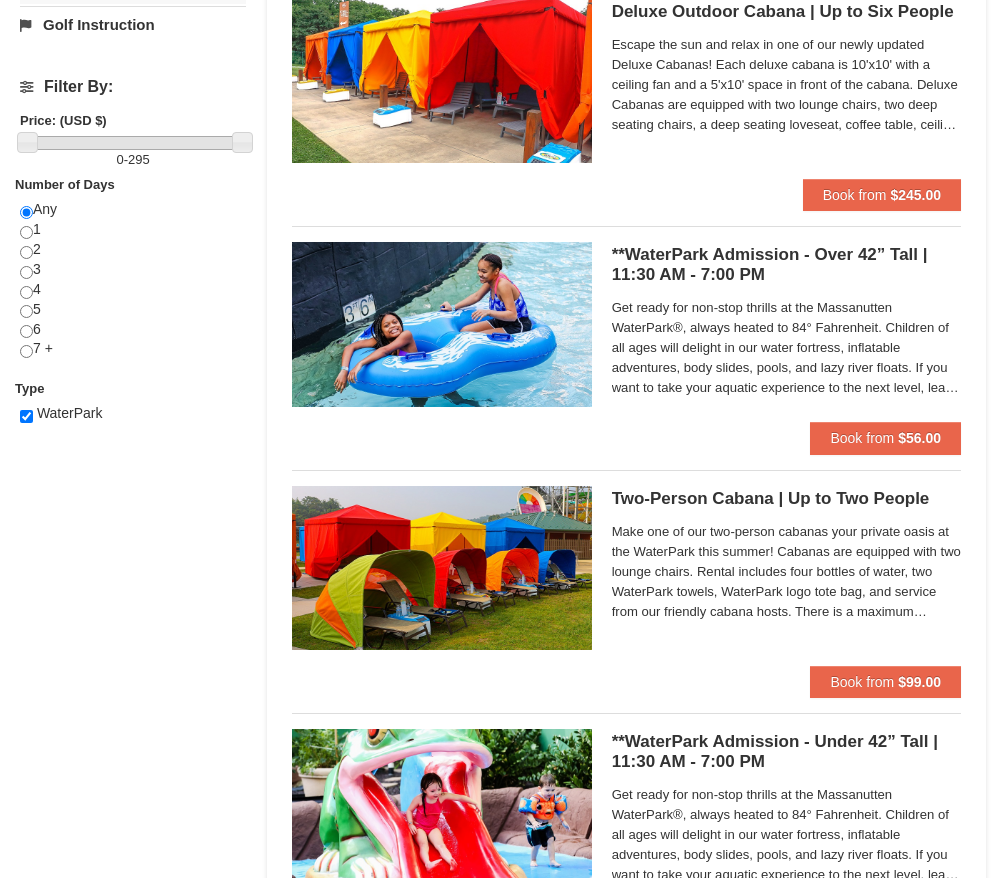 scroll, scrollTop: 720, scrollLeft: 0, axis: vertical 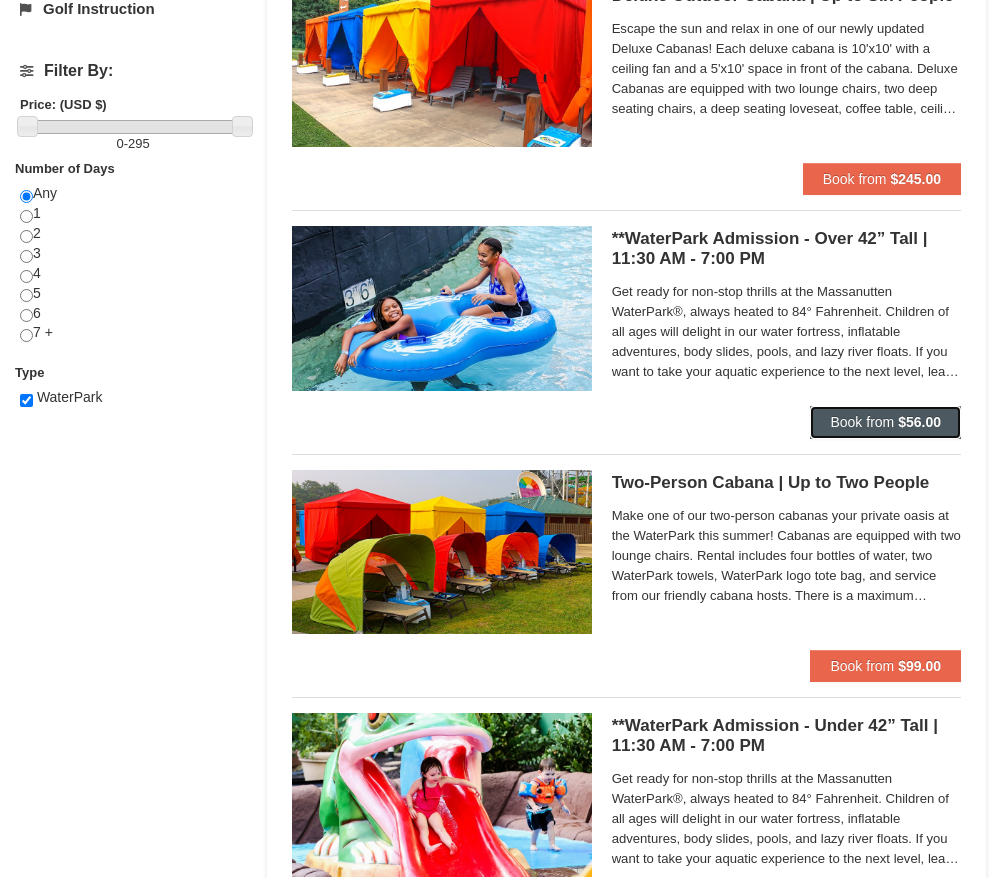 click on "$56.00" at bounding box center (919, 422) 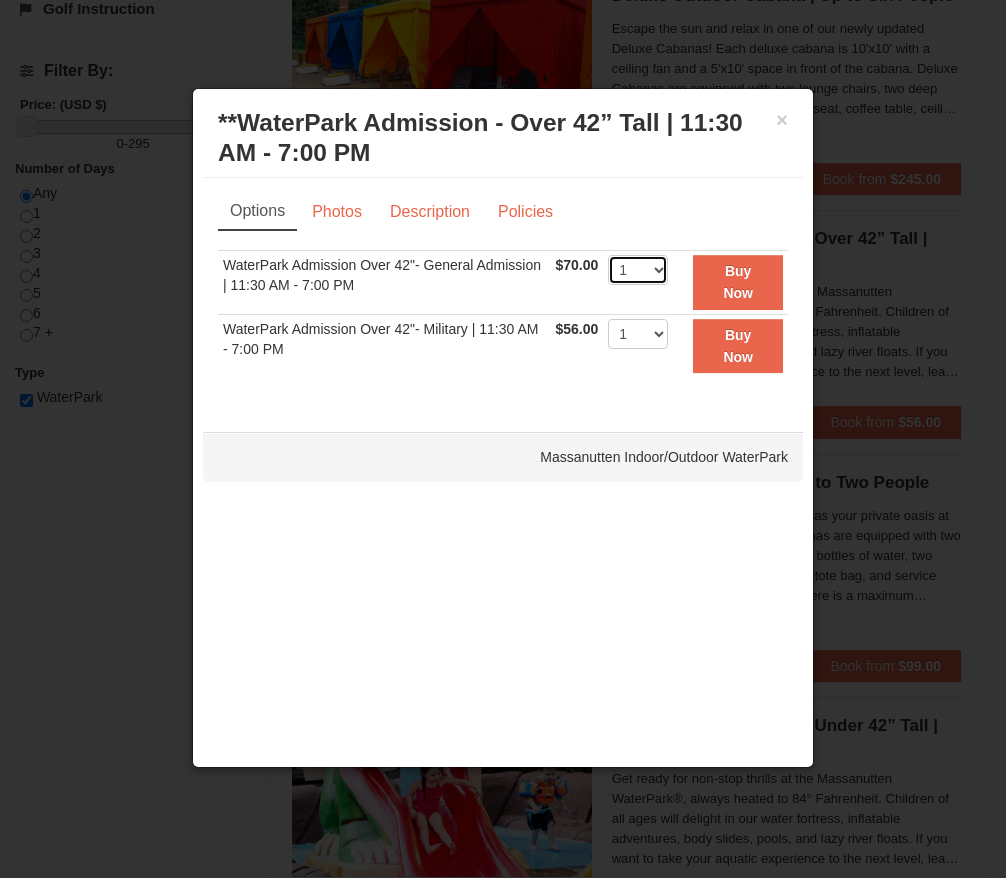 click on "1
2
3
4
5
6
7
8
9
10
11
12
13
14
15
16
17
18
19
20
21 22" at bounding box center (638, 270) 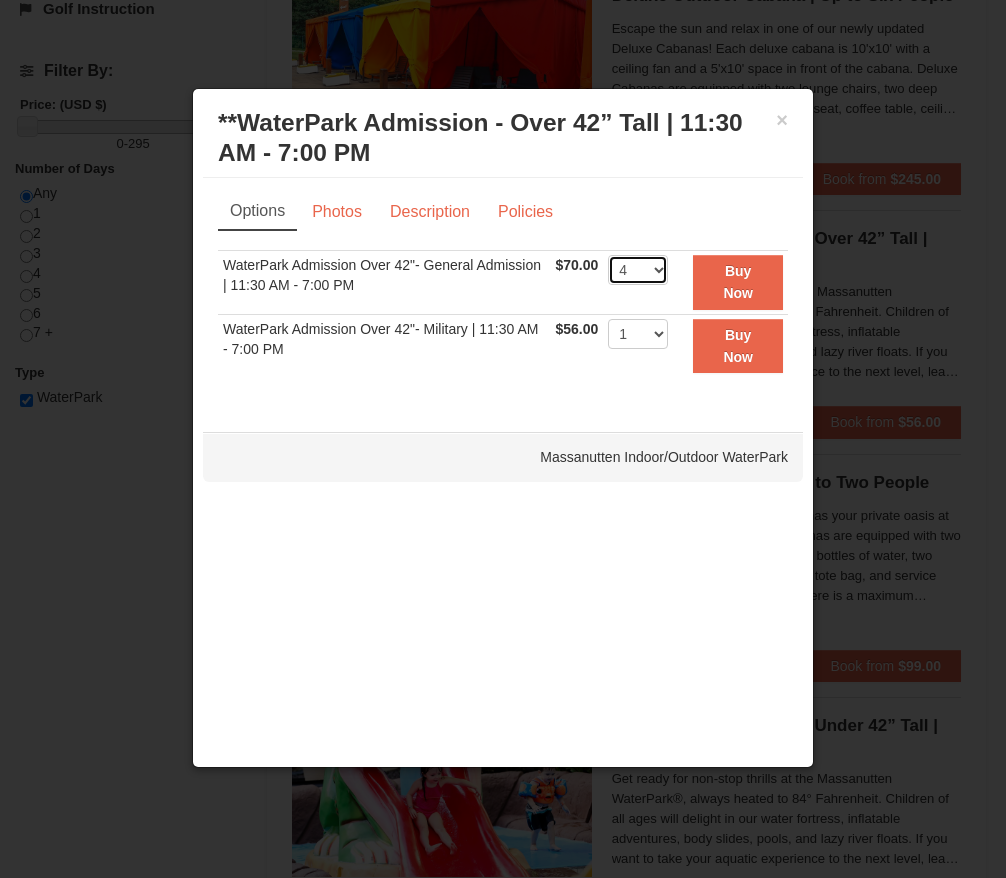 click on "4" at bounding box center [0, 0] 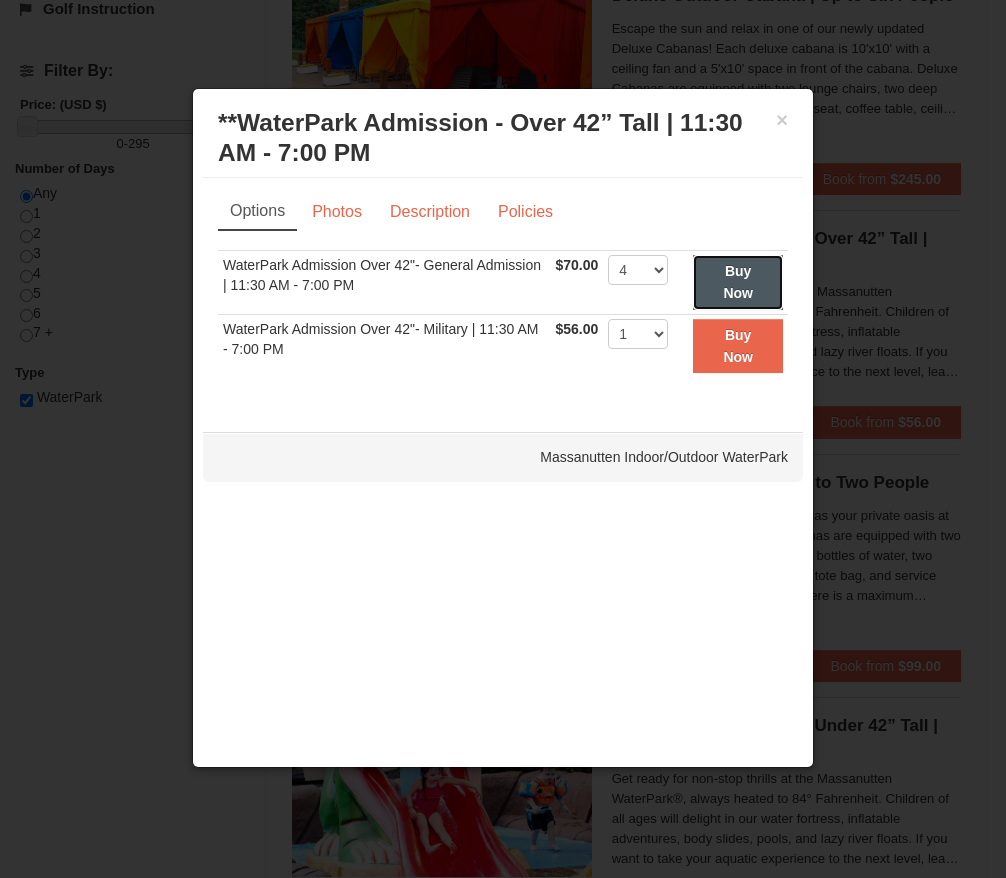 click on "Buy Now" at bounding box center (738, 282) 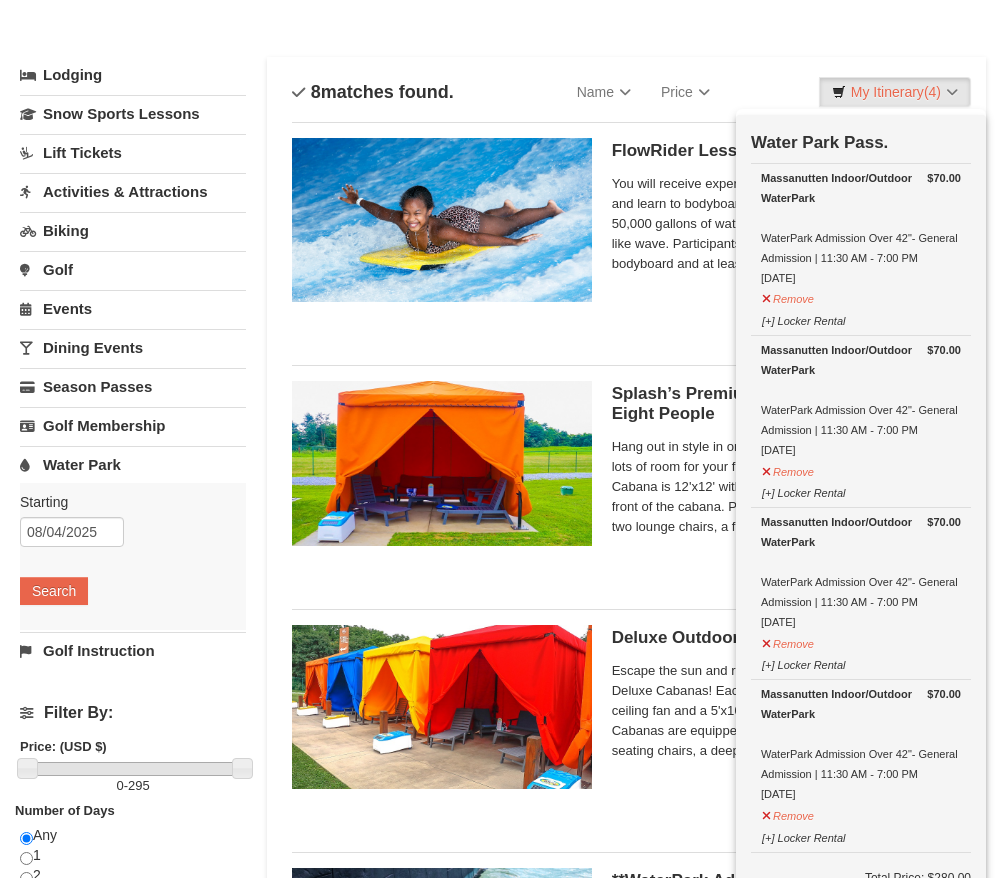 scroll, scrollTop: 150, scrollLeft: 0, axis: vertical 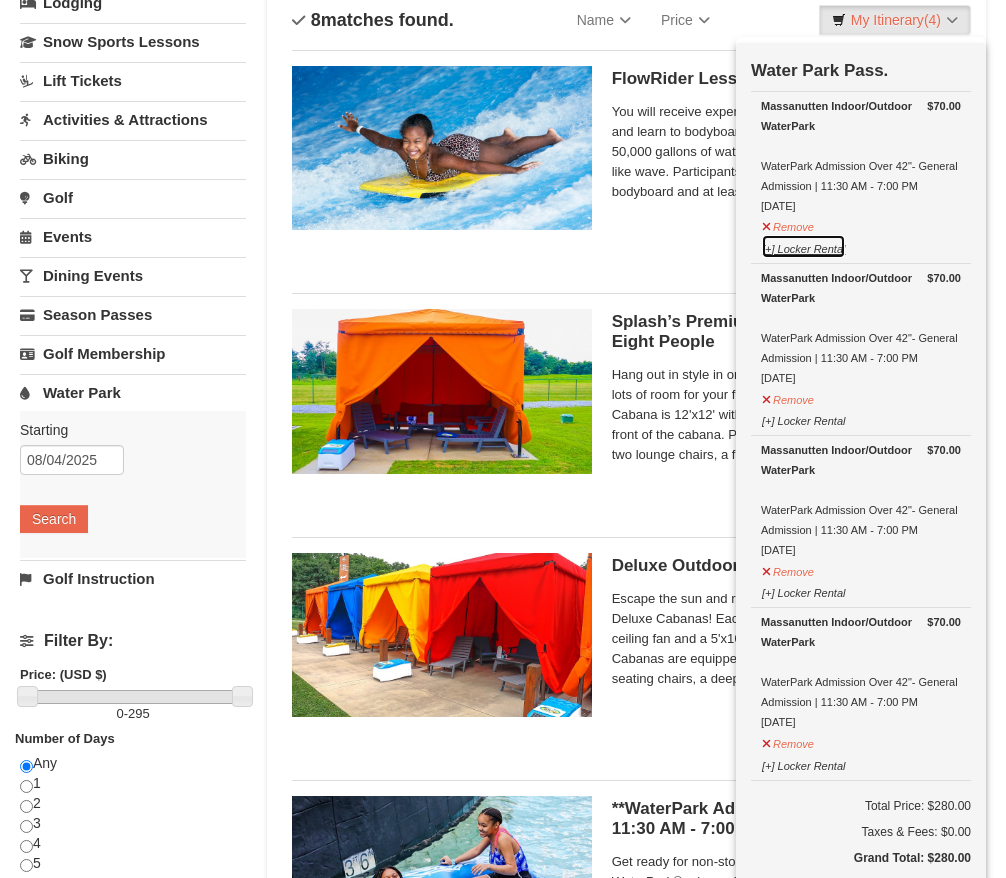 click on "[+] Locker Rental" at bounding box center (803, 246) 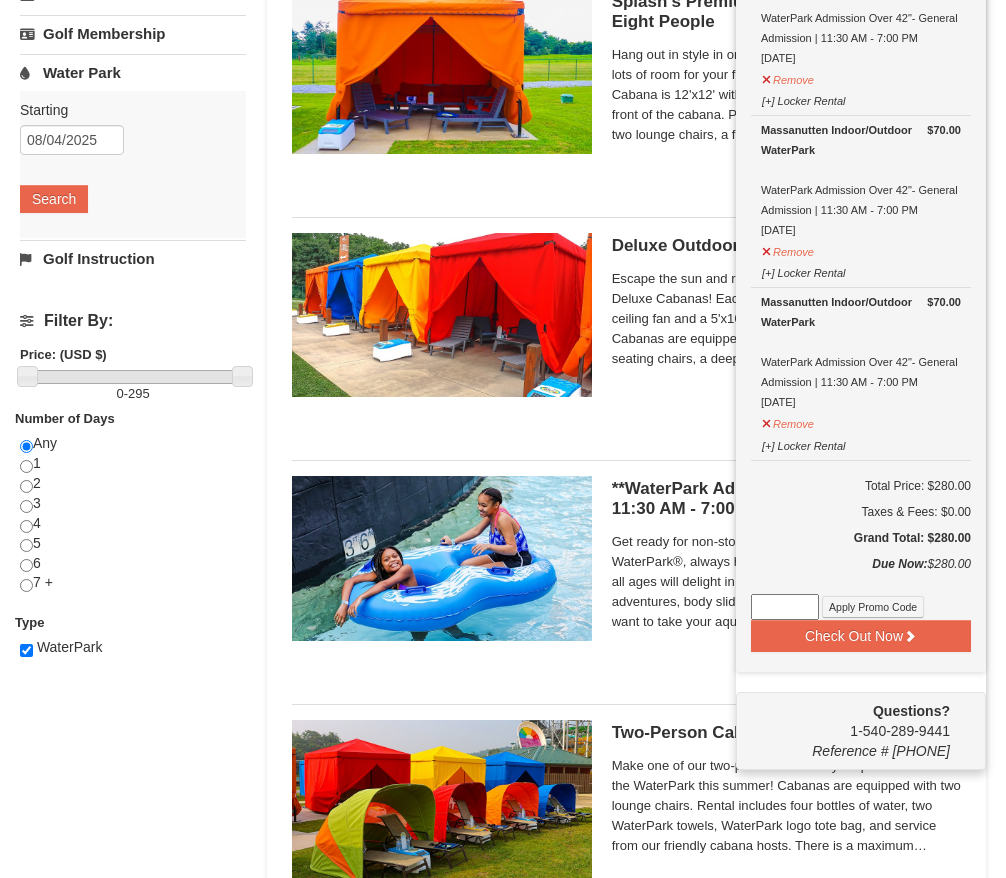 scroll, scrollTop: 22, scrollLeft: 0, axis: vertical 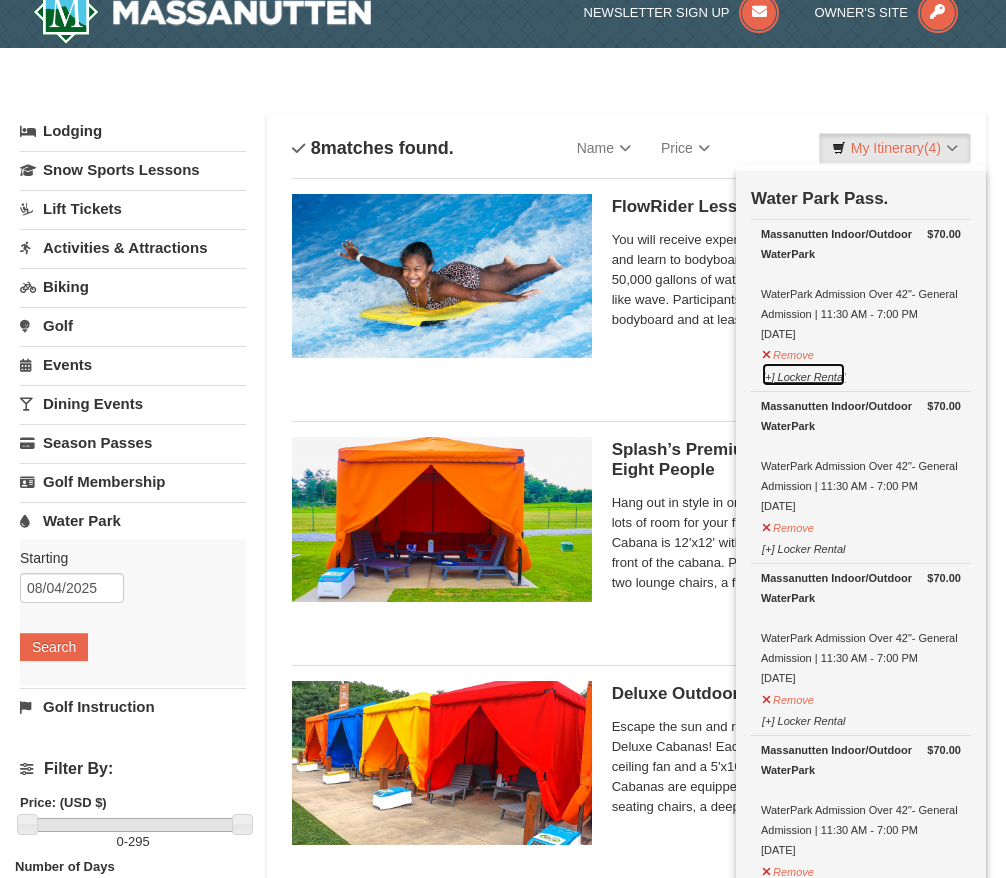 click on "[+] Locker Rental" at bounding box center (803, 374) 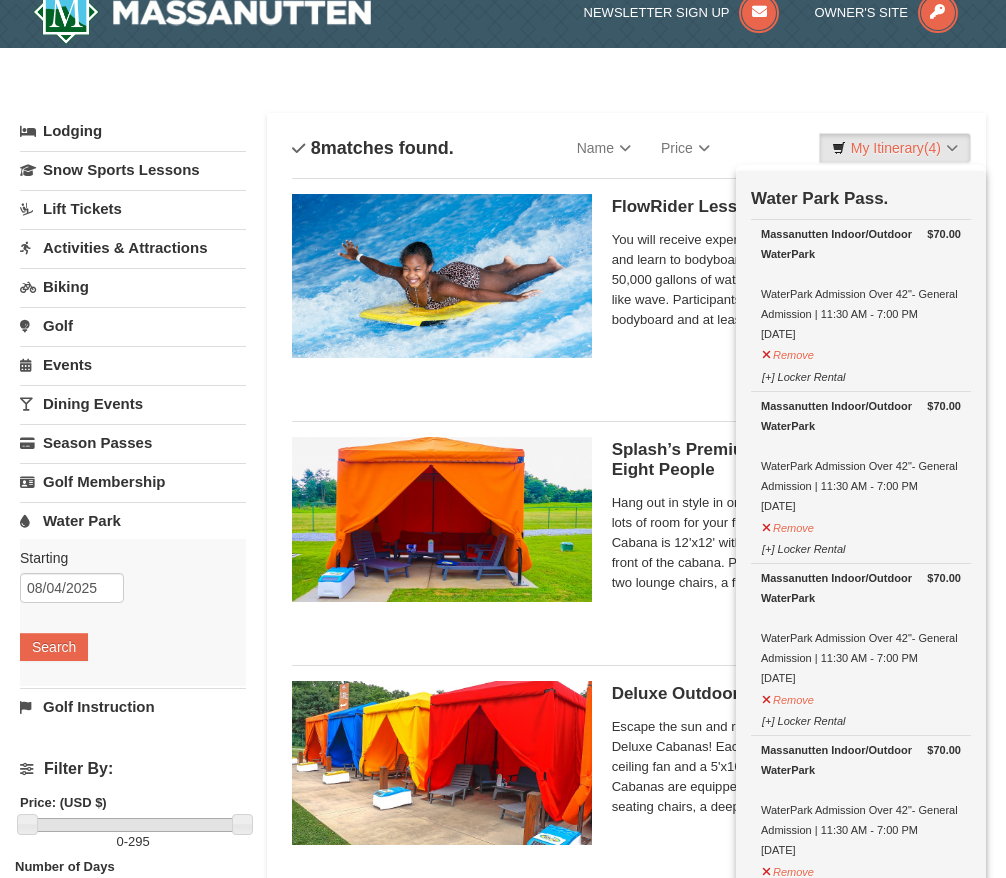 click on "Sort By
Name
Name (A to Z)
Name (Z to A)
Price
Price (Low to High)
Price (High to Low)
Search Progress
8  matches found.
We are sorry!" at bounding box center (626, 1124) 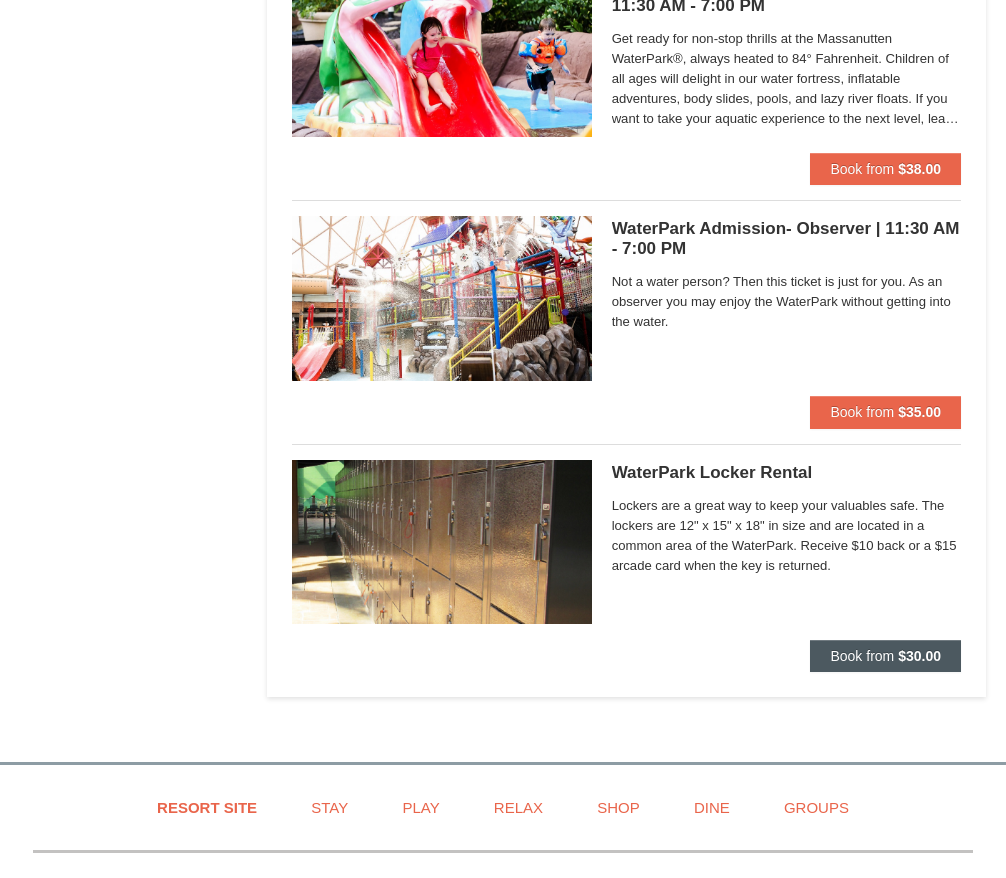 scroll, scrollTop: 1462, scrollLeft: 0, axis: vertical 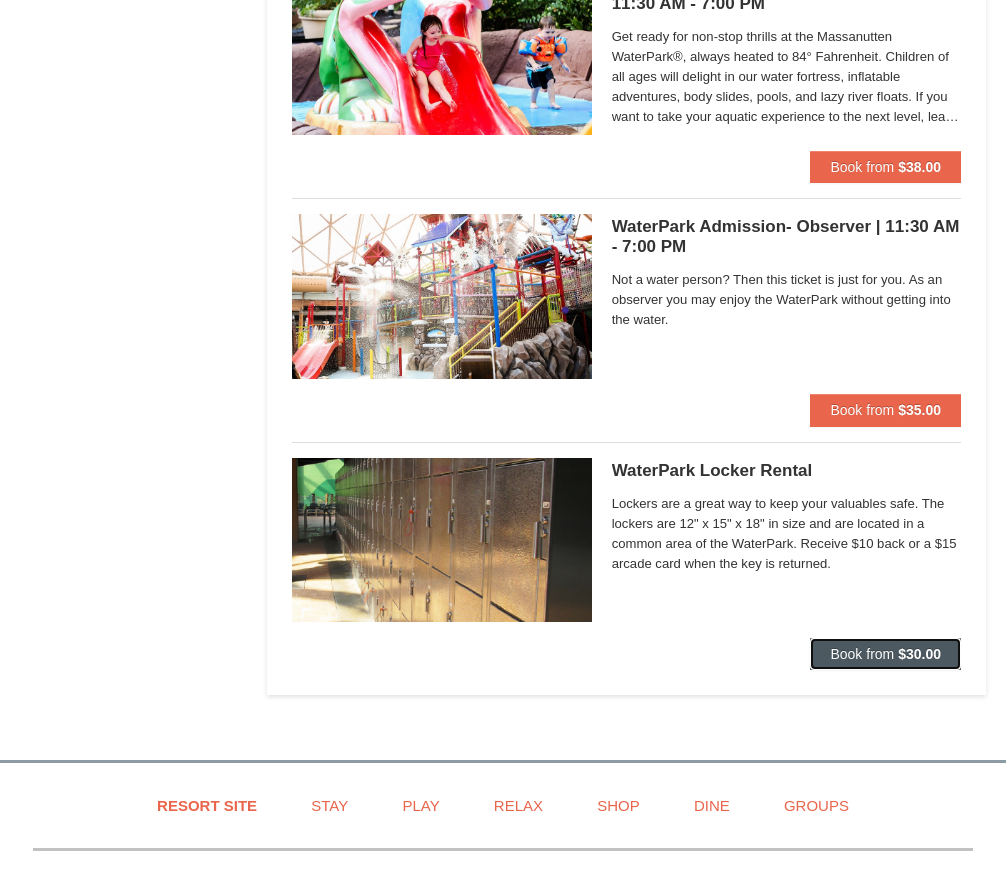 click on "Book from   $30.00" at bounding box center [885, 654] 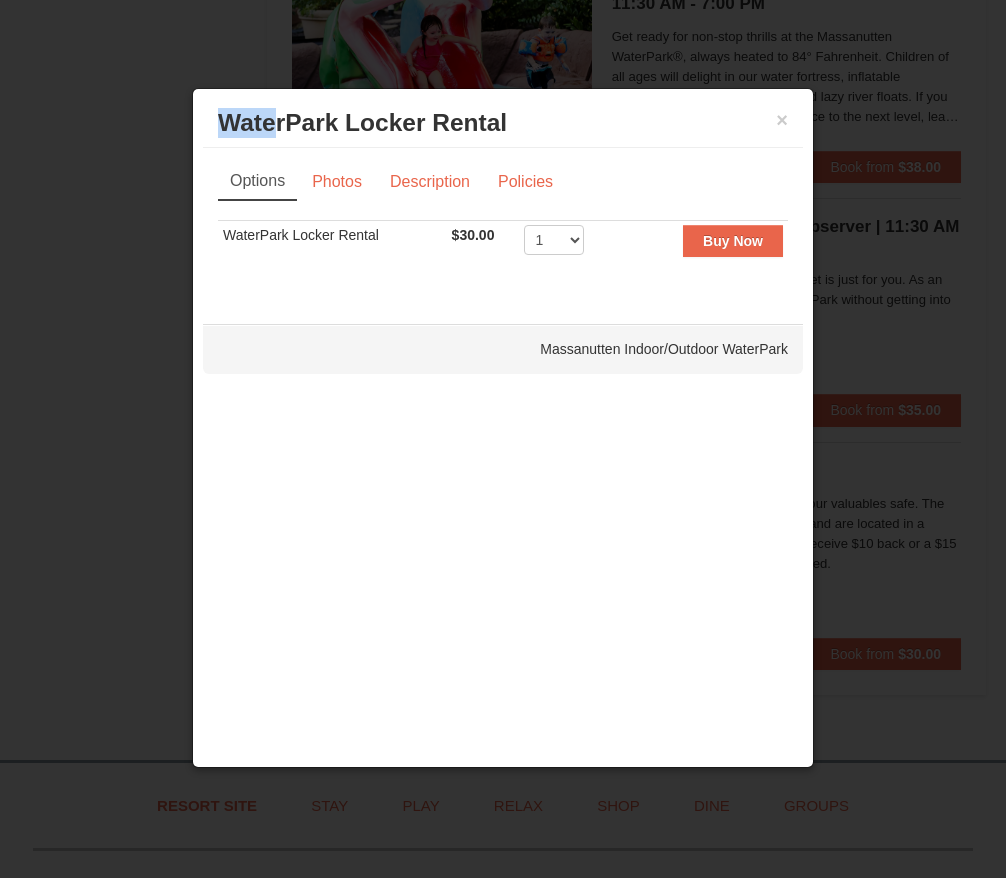 drag, startPoint x: 646, startPoint y: 102, endPoint x: 352, endPoint y: 110, distance: 294.10883 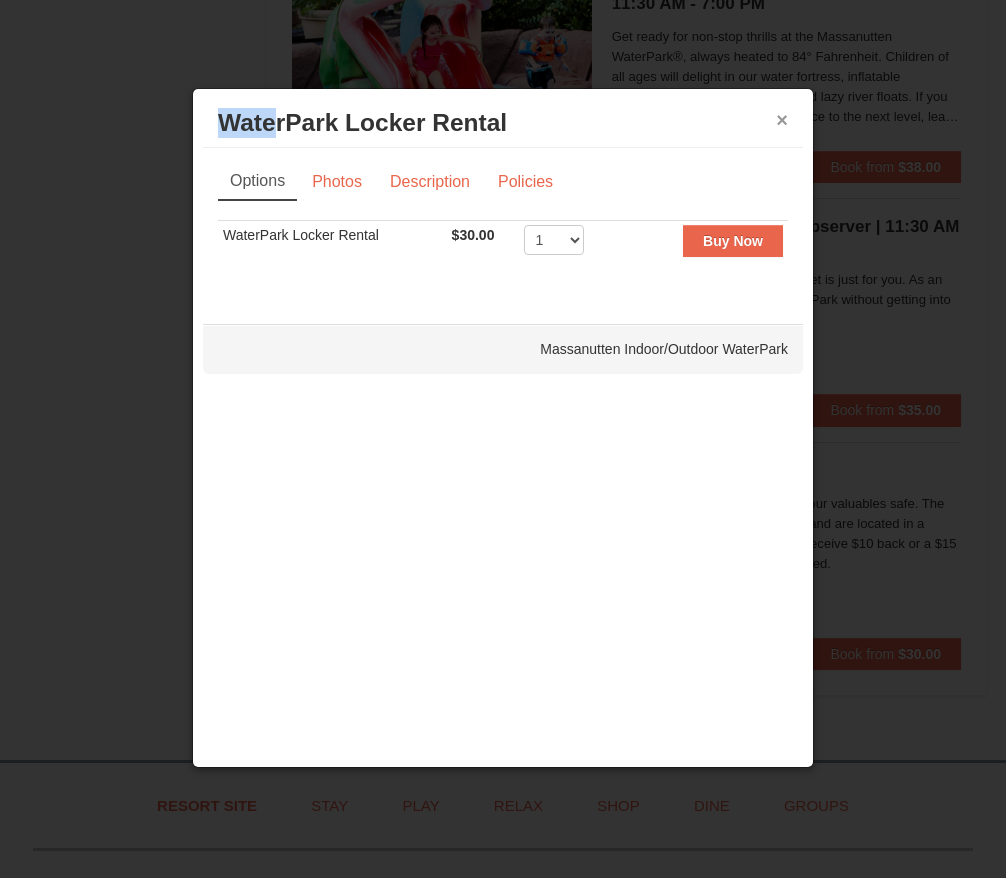 click on "×" at bounding box center (782, 120) 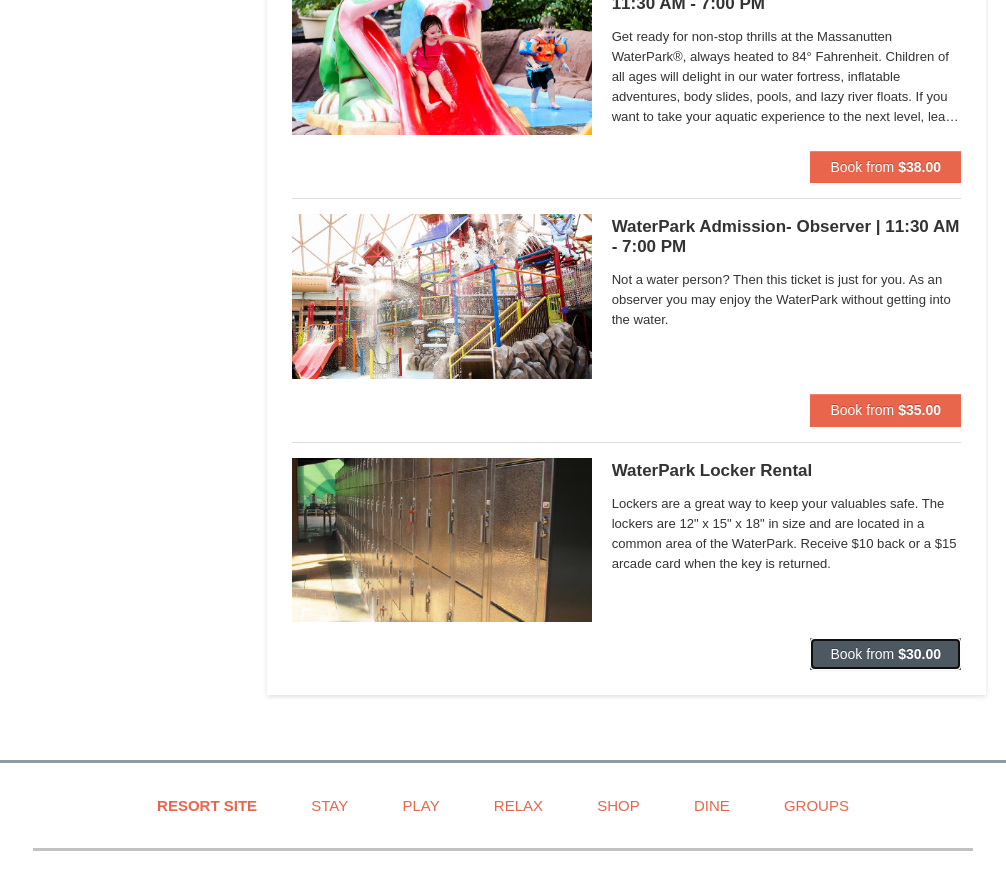 click on "$30.00" at bounding box center (919, 654) 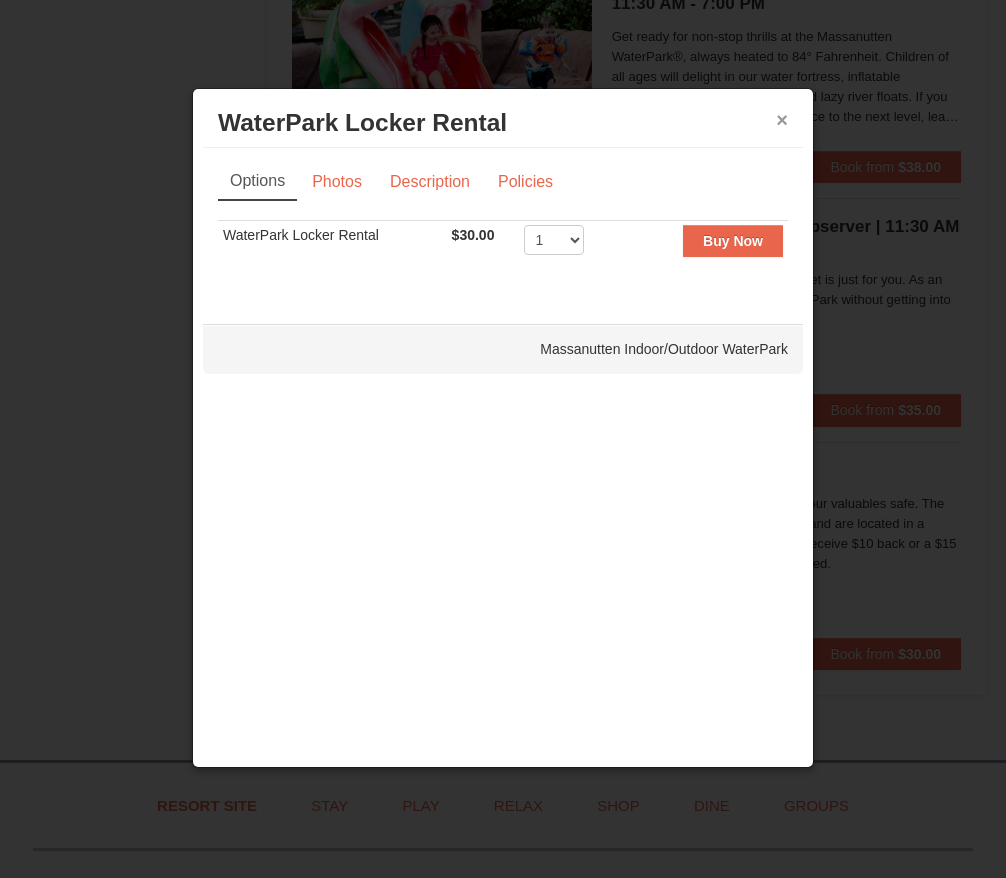 click on "×" at bounding box center (782, 120) 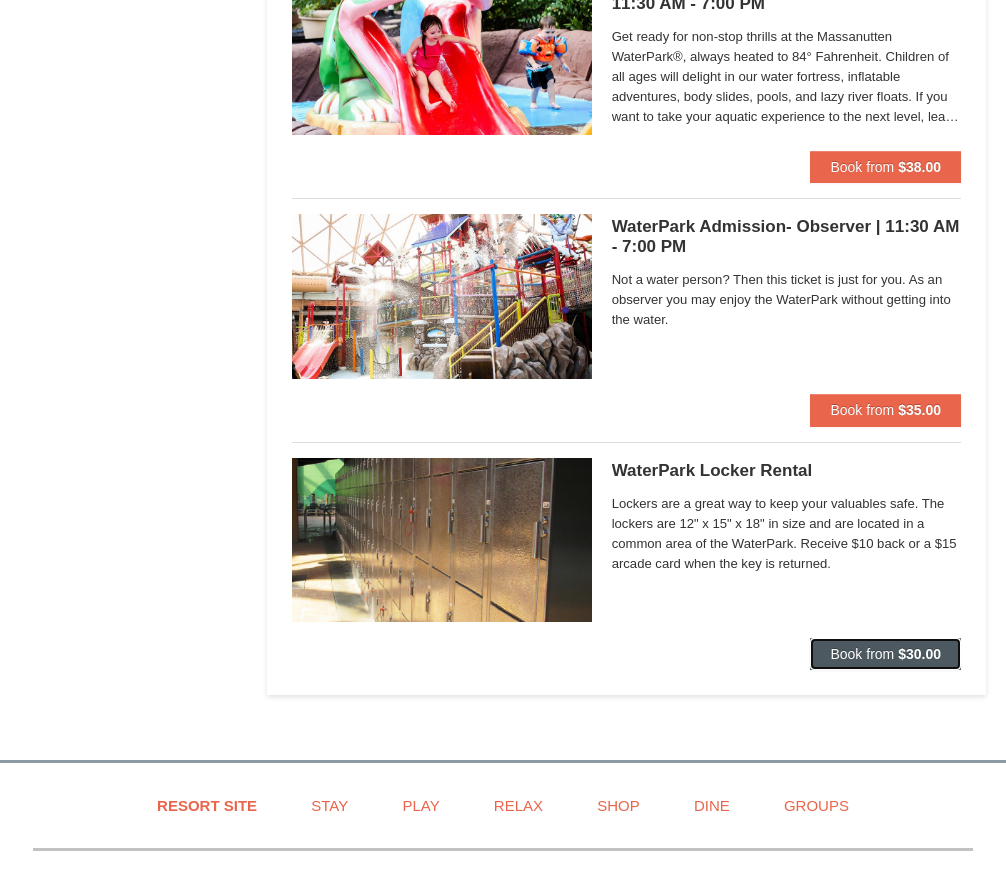 click on "$30.00" at bounding box center (919, 654) 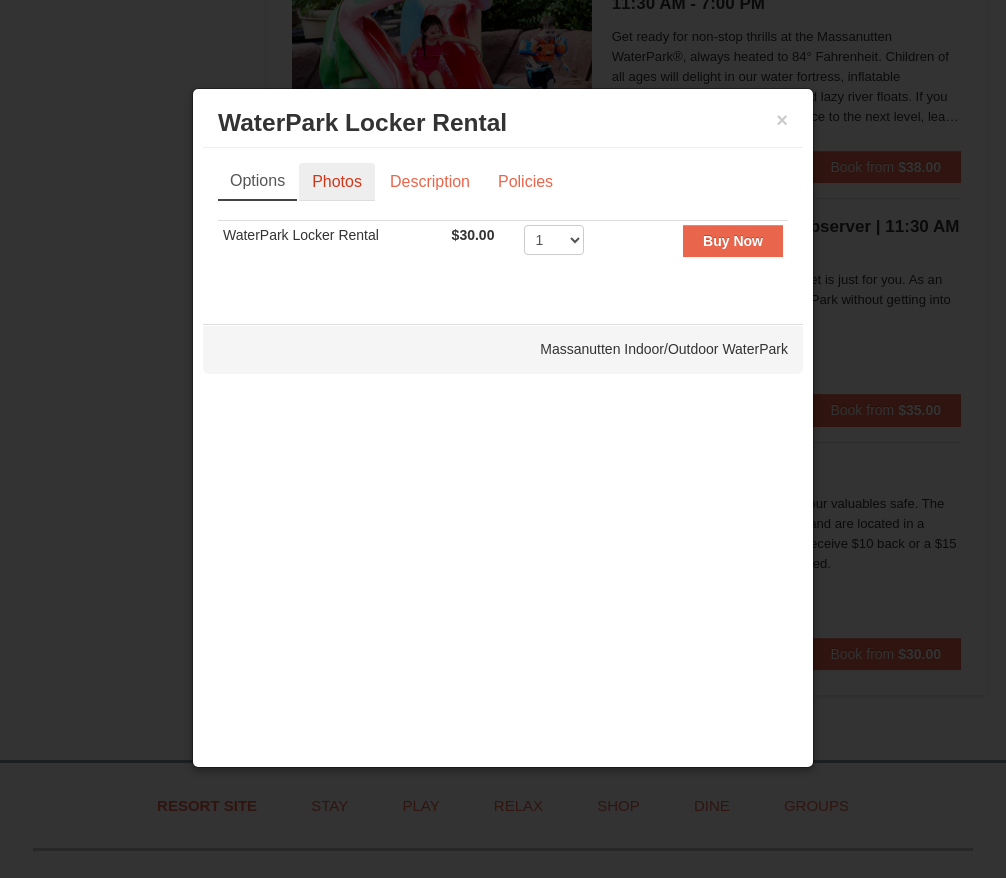 click on "Photos" at bounding box center [337, 182] 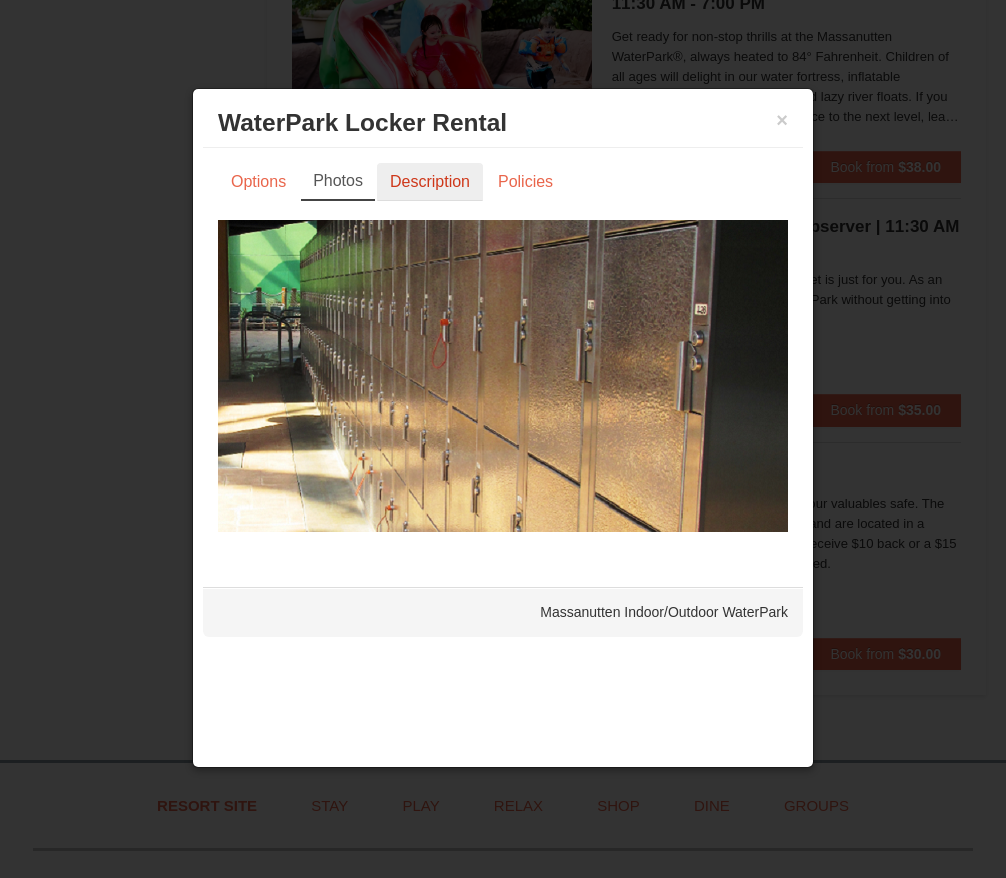 click on "Description" at bounding box center (430, 182) 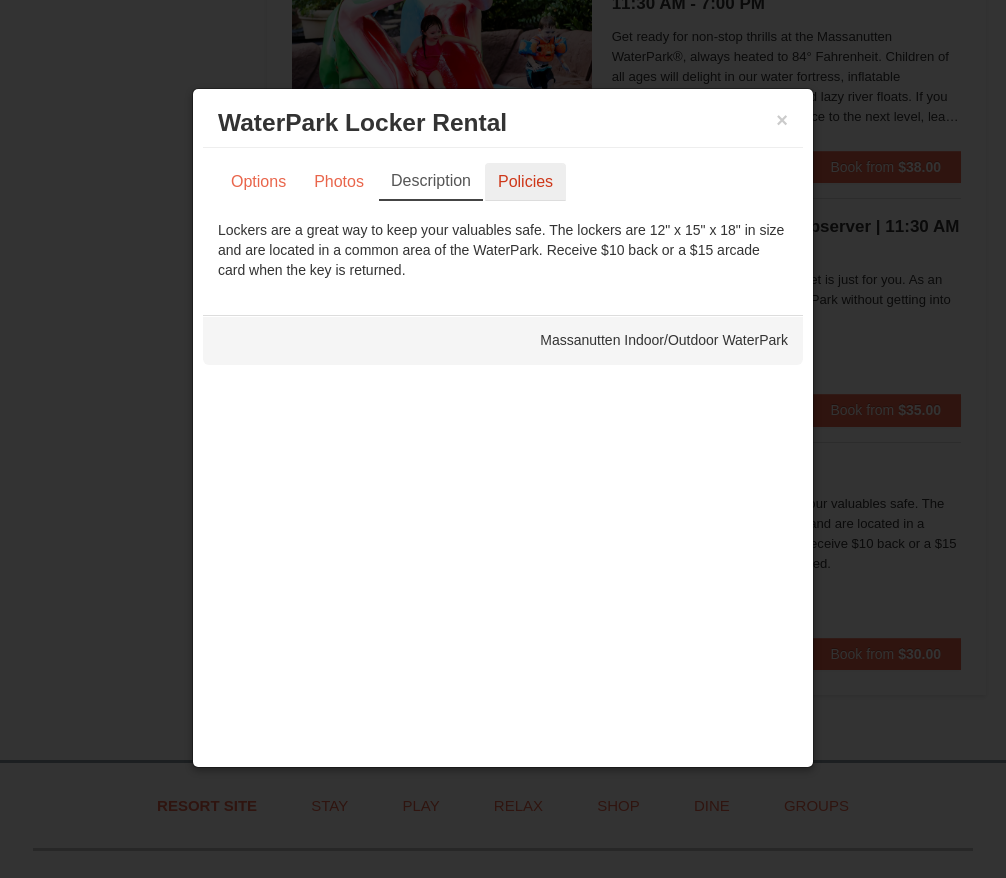 click on "Policies" at bounding box center [525, 182] 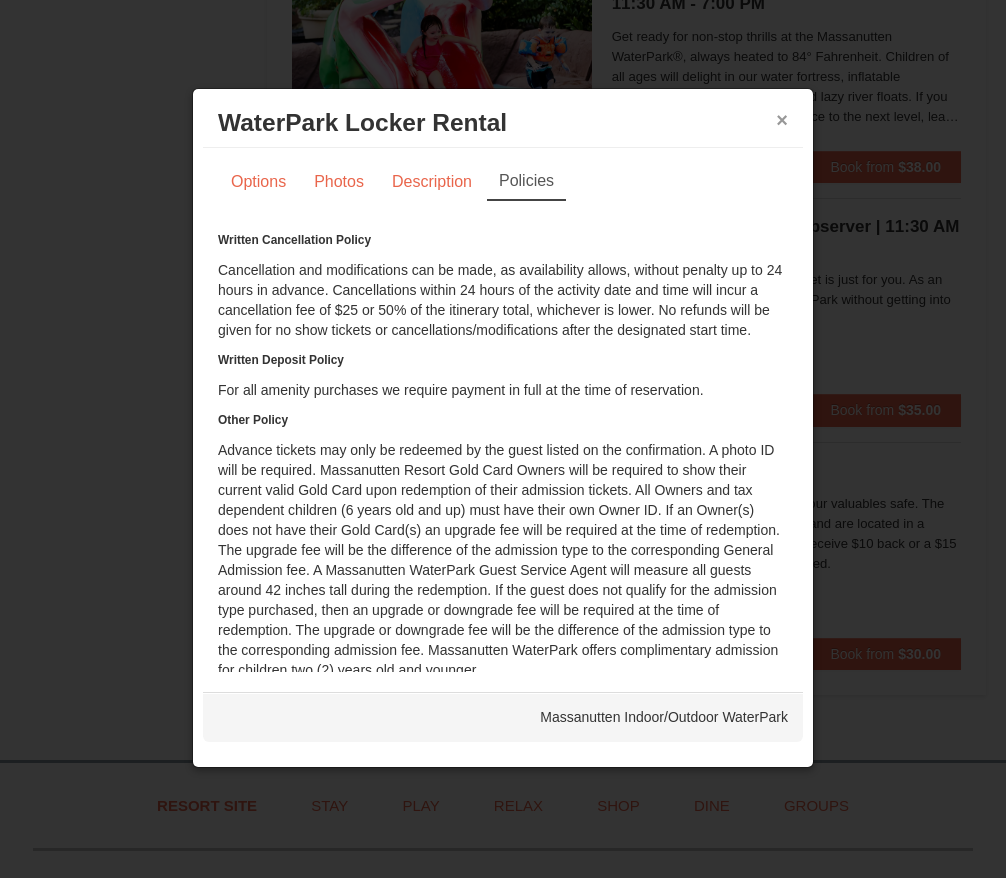 click on "×" at bounding box center (782, 120) 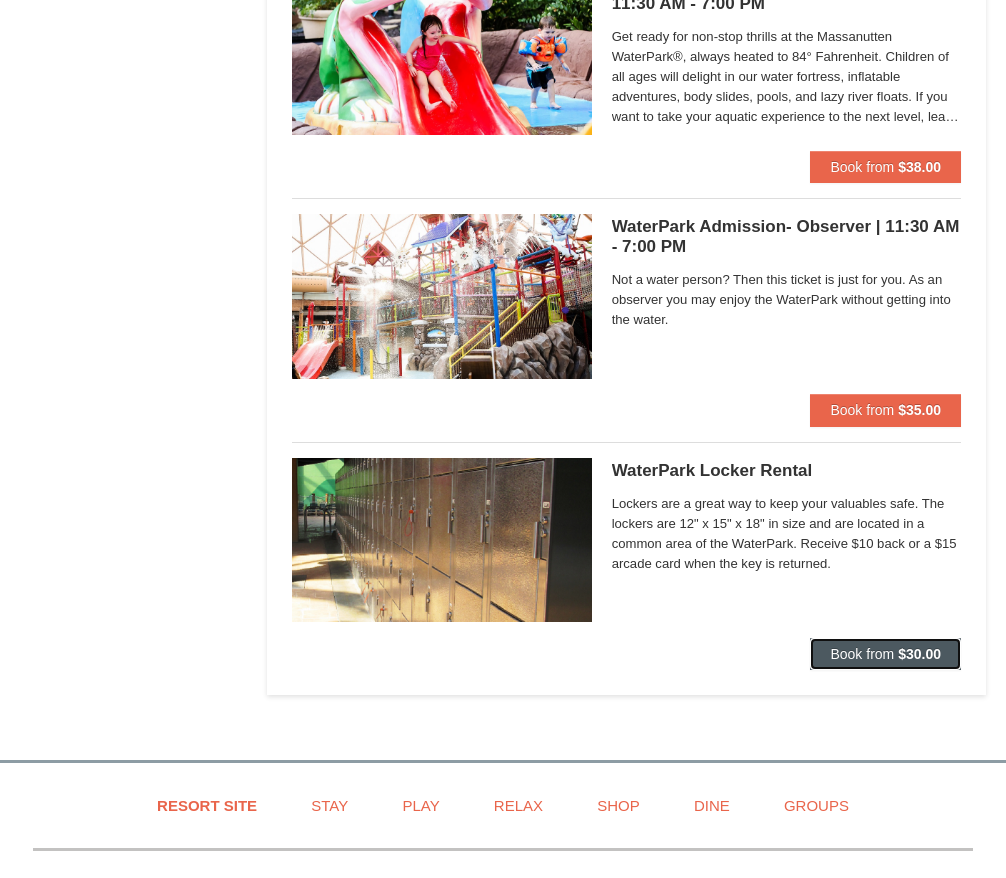 click on "$30.00" at bounding box center [919, 654] 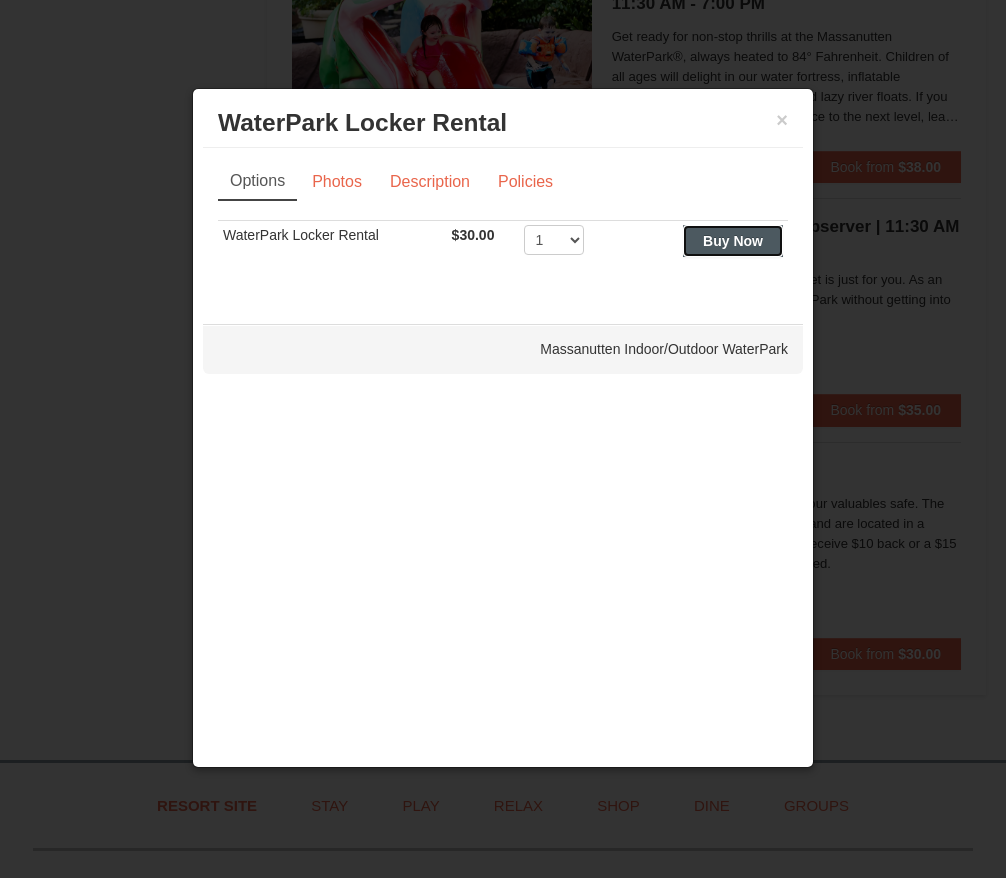 click on "Buy Now" at bounding box center [733, 241] 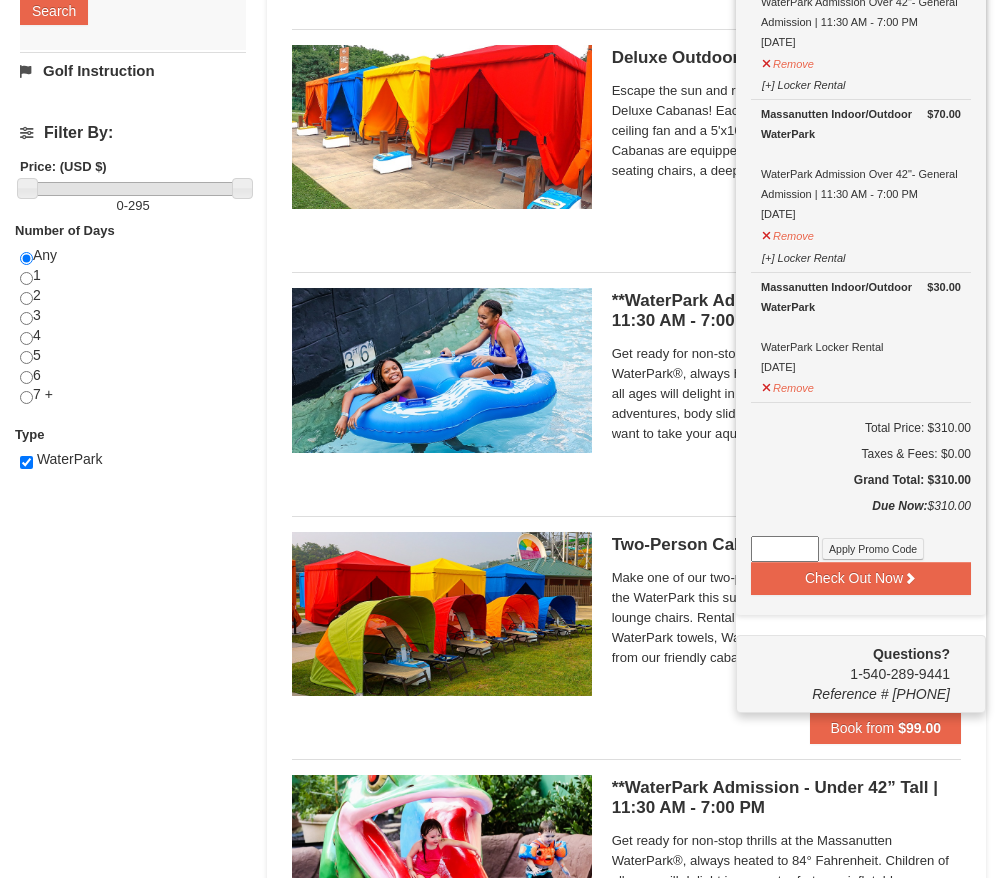 scroll, scrollTop: 710, scrollLeft: 0, axis: vertical 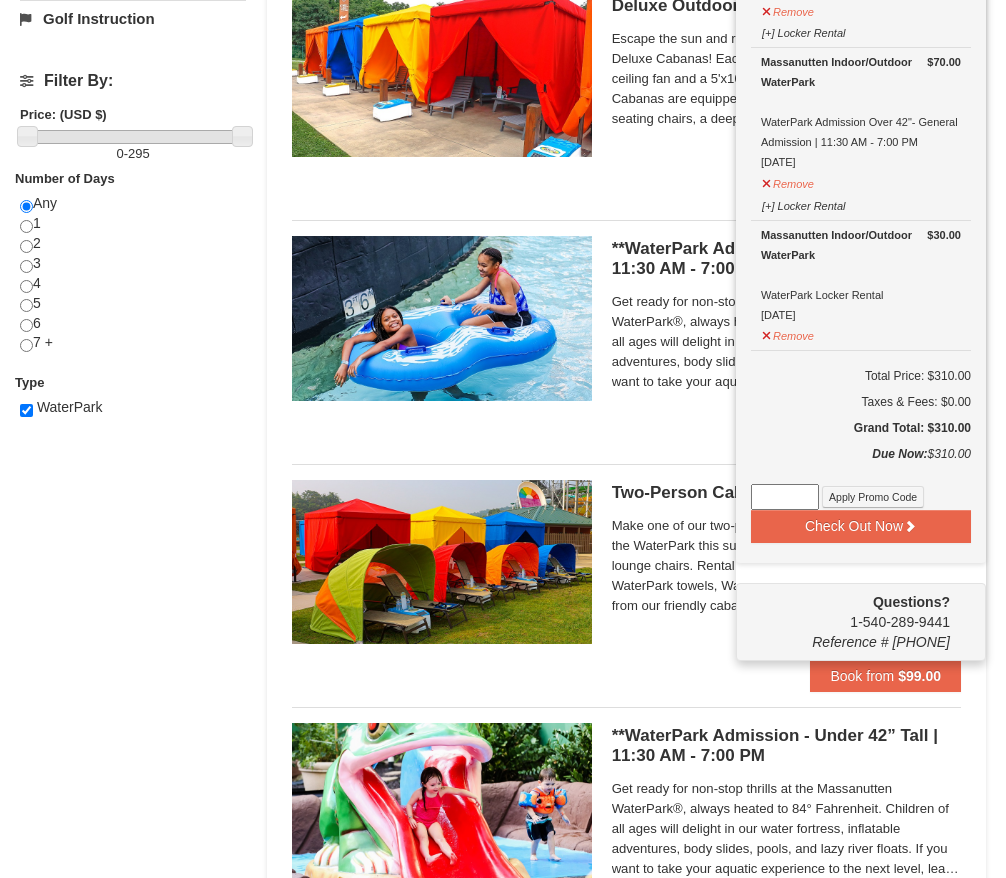 click on "Lodging
Arrival Please format dates MM/DD/YYYY Please format dates MM/DD/YYYY
08/04/2025
Departure Please format dates MM/DD/YYYY Please format dates MM/DD/YYYY
08/06/2025
Adults Please format dates MM/DD/YYYY
2
Children Please format dates MM/DD/YYYY
0
Search" at bounding box center (503, 436) 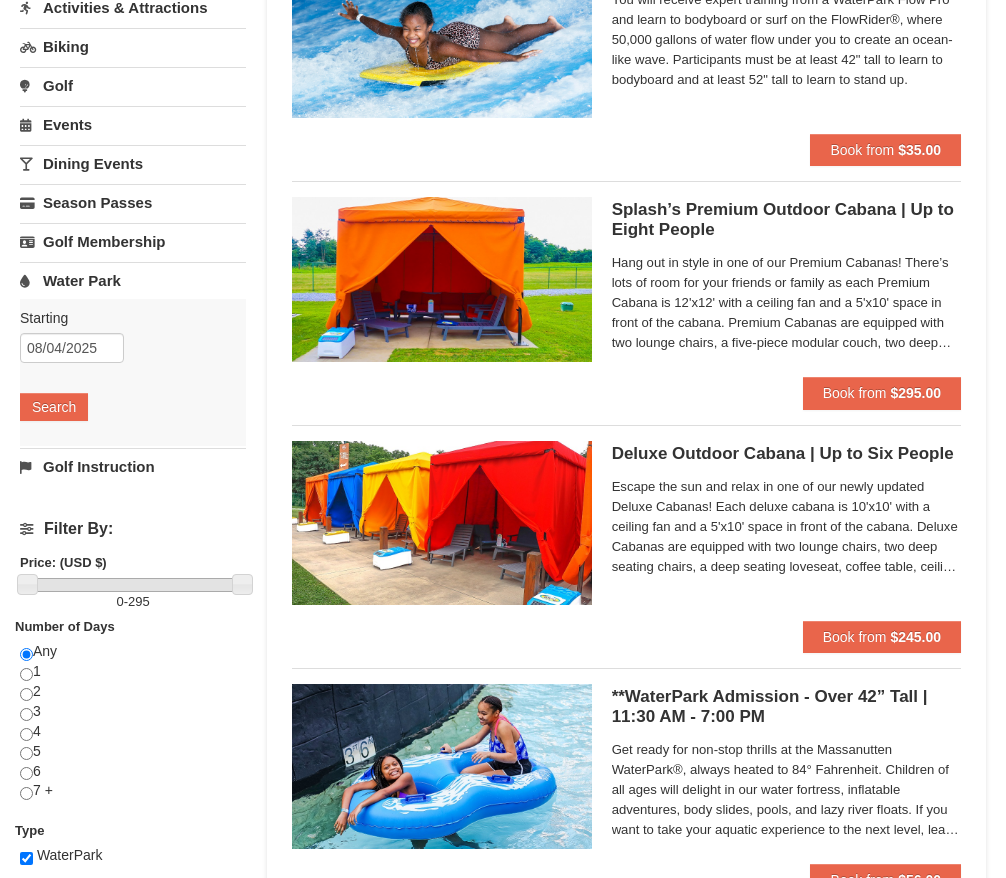 scroll, scrollTop: 0, scrollLeft: 0, axis: both 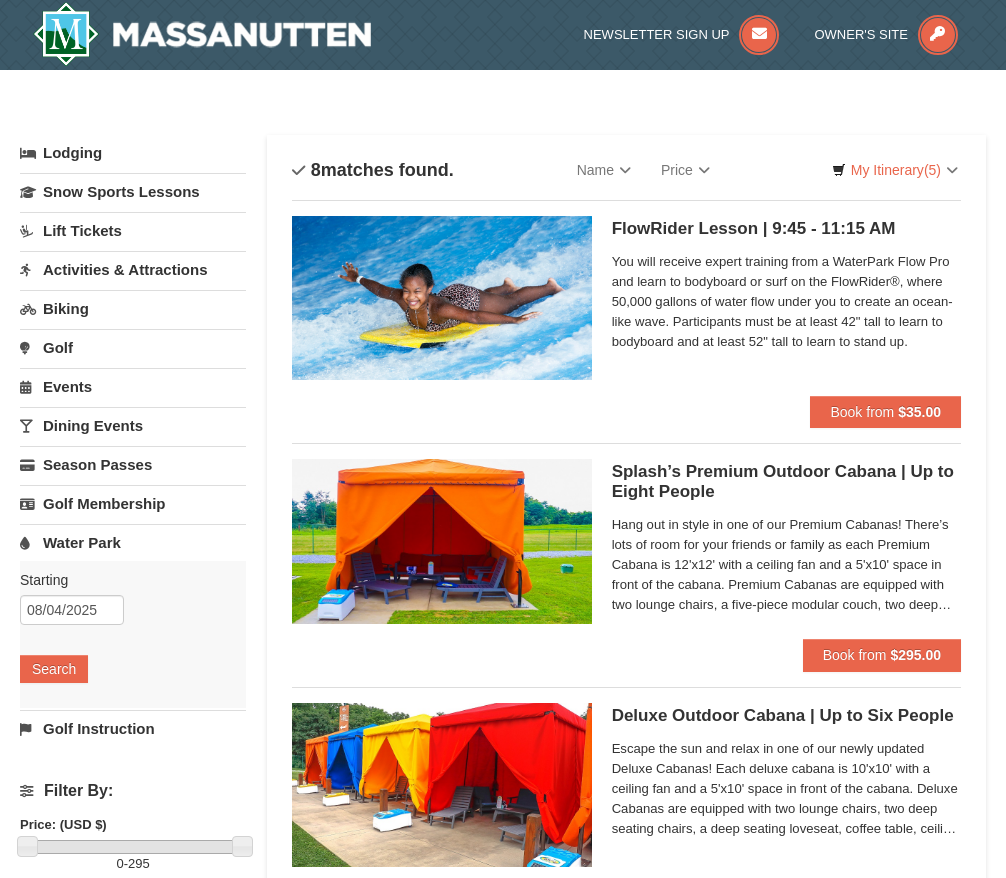 click on "Activities & Attractions" at bounding box center [133, 269] 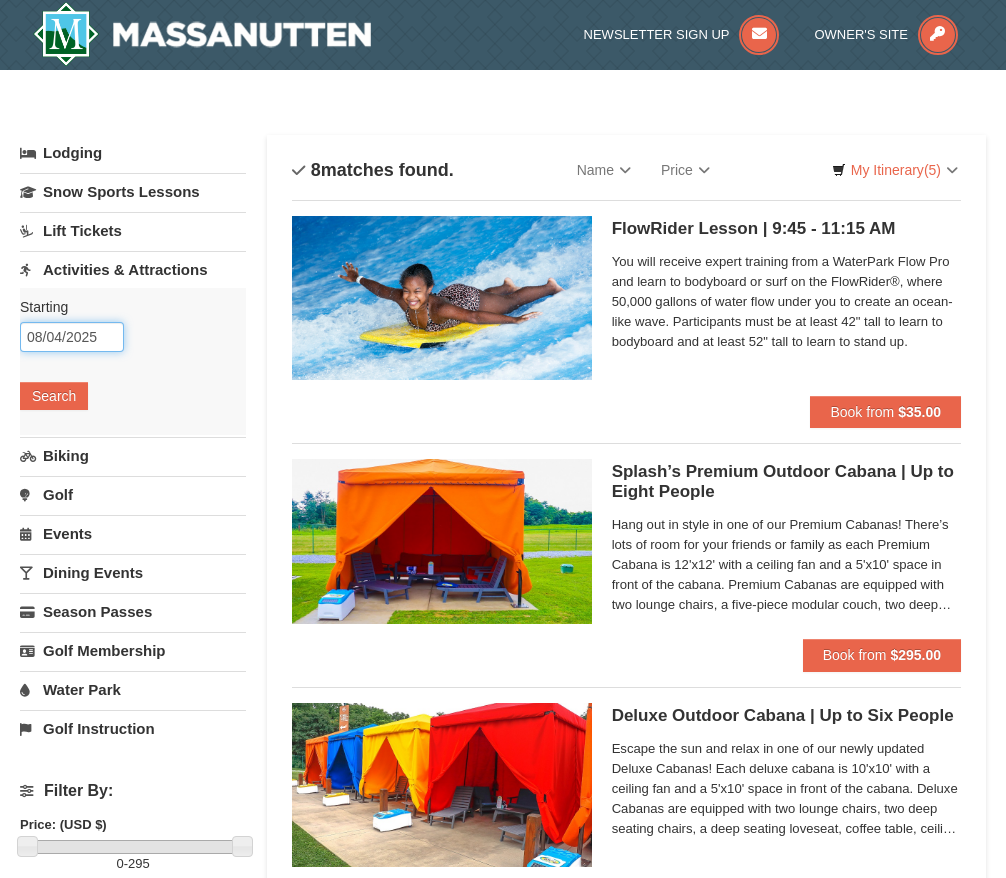 click on "08/04/2025" at bounding box center (72, 337) 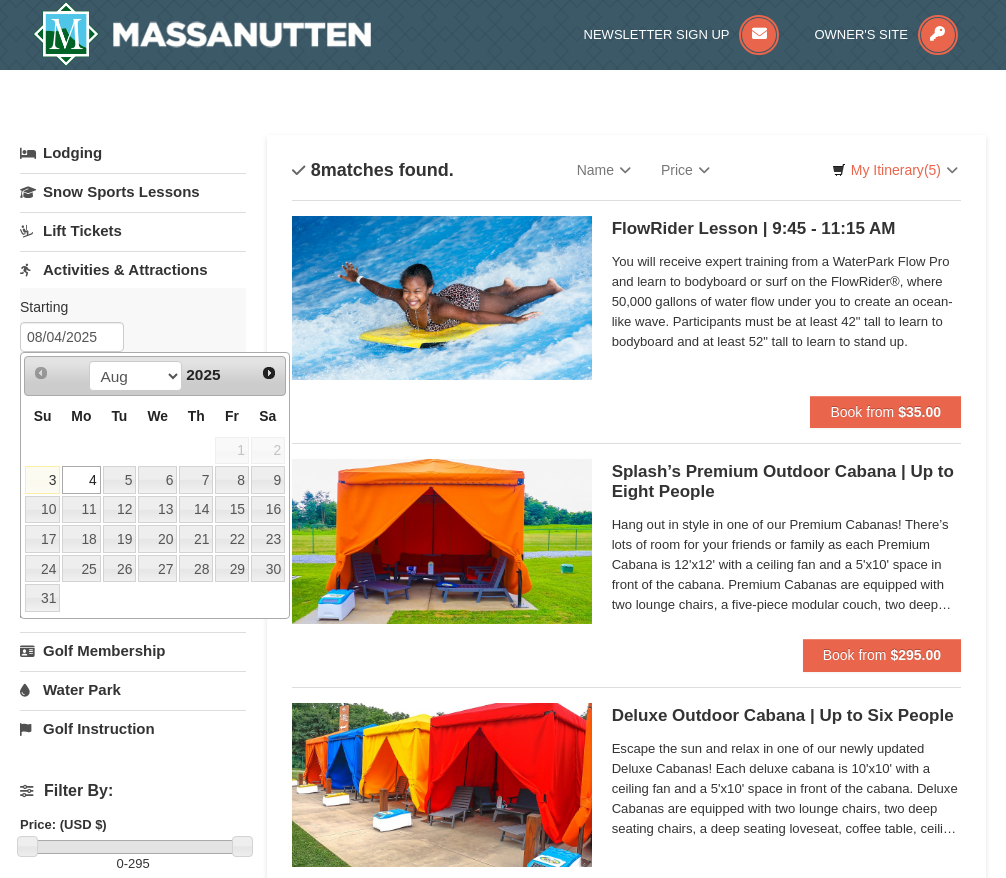click on "3" at bounding box center (42, 480) 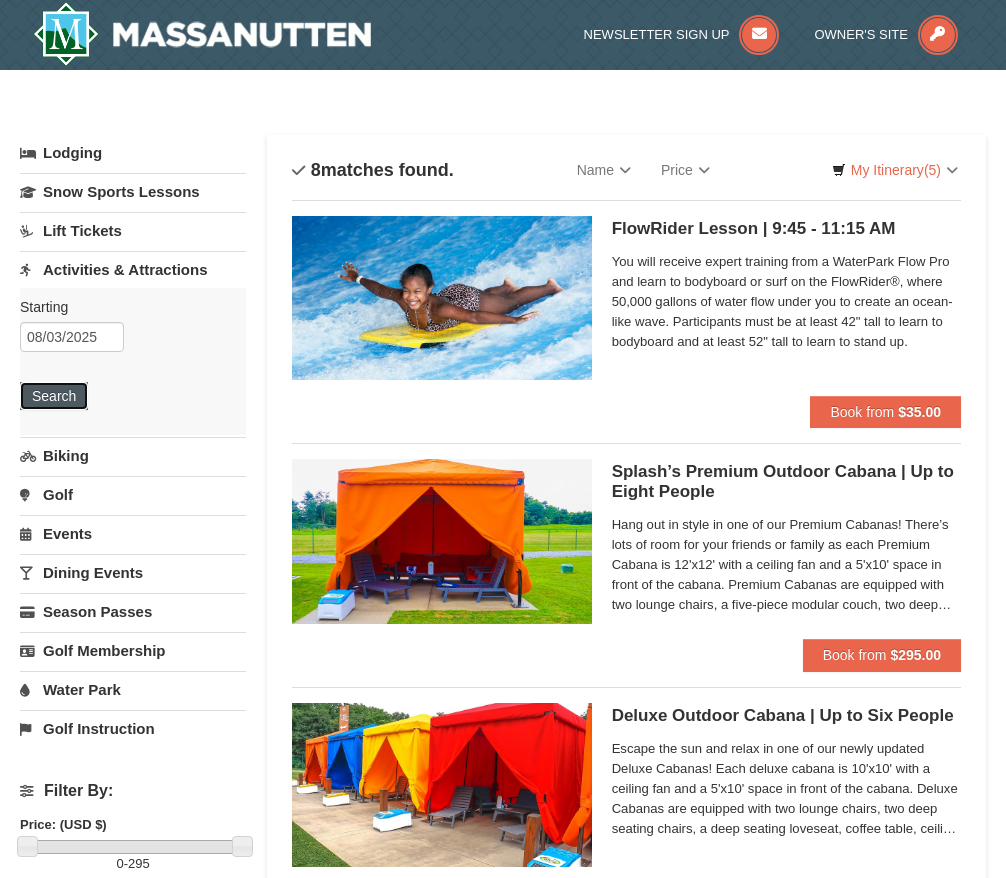 click on "Search" at bounding box center (54, 396) 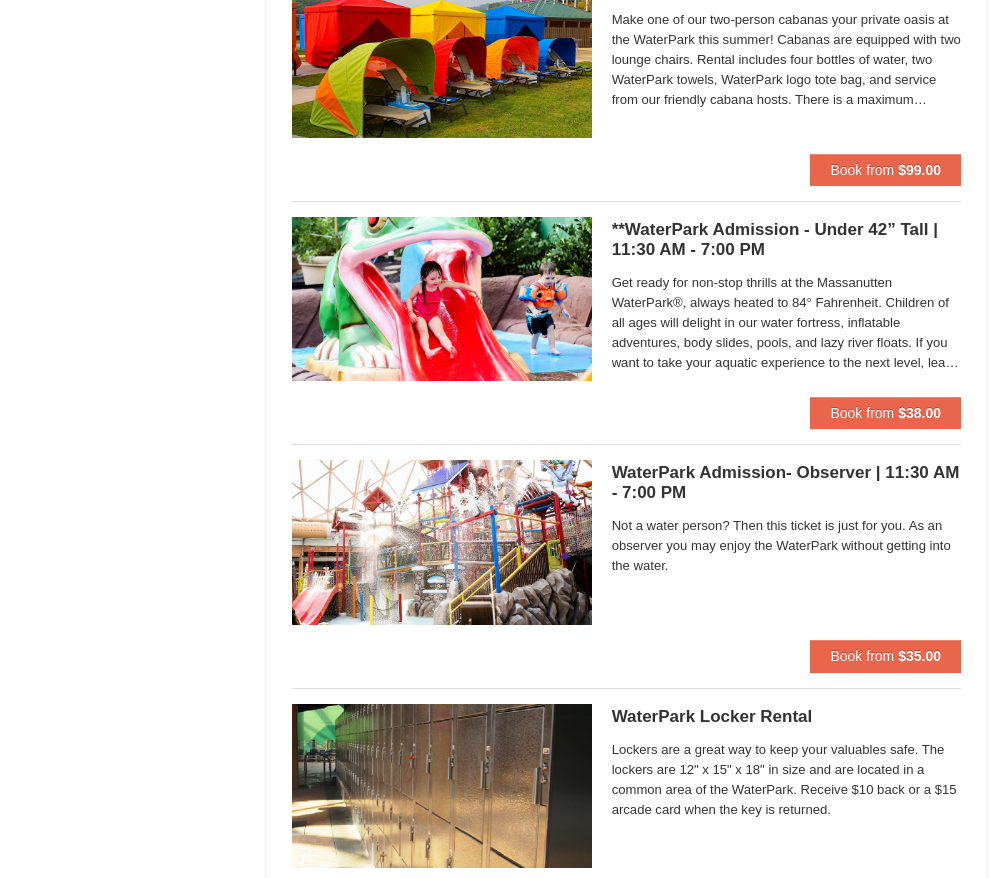 scroll, scrollTop: 1648, scrollLeft: 0, axis: vertical 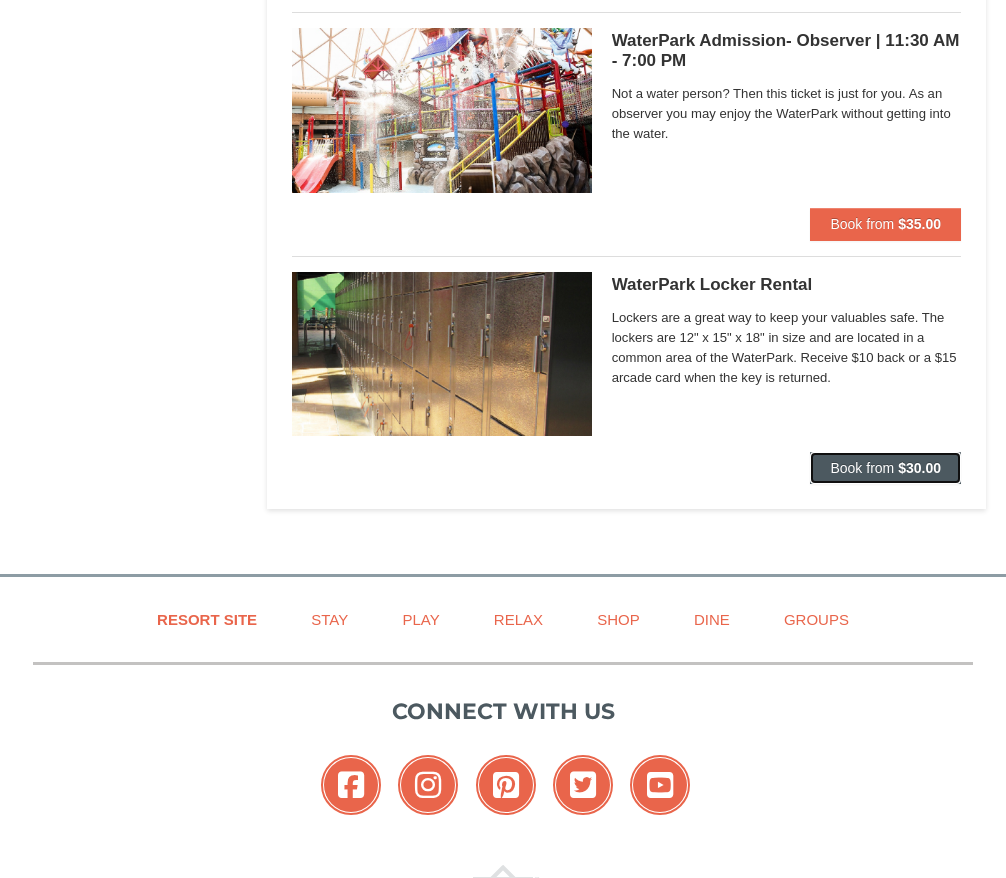 click on "Book from" at bounding box center (862, 468) 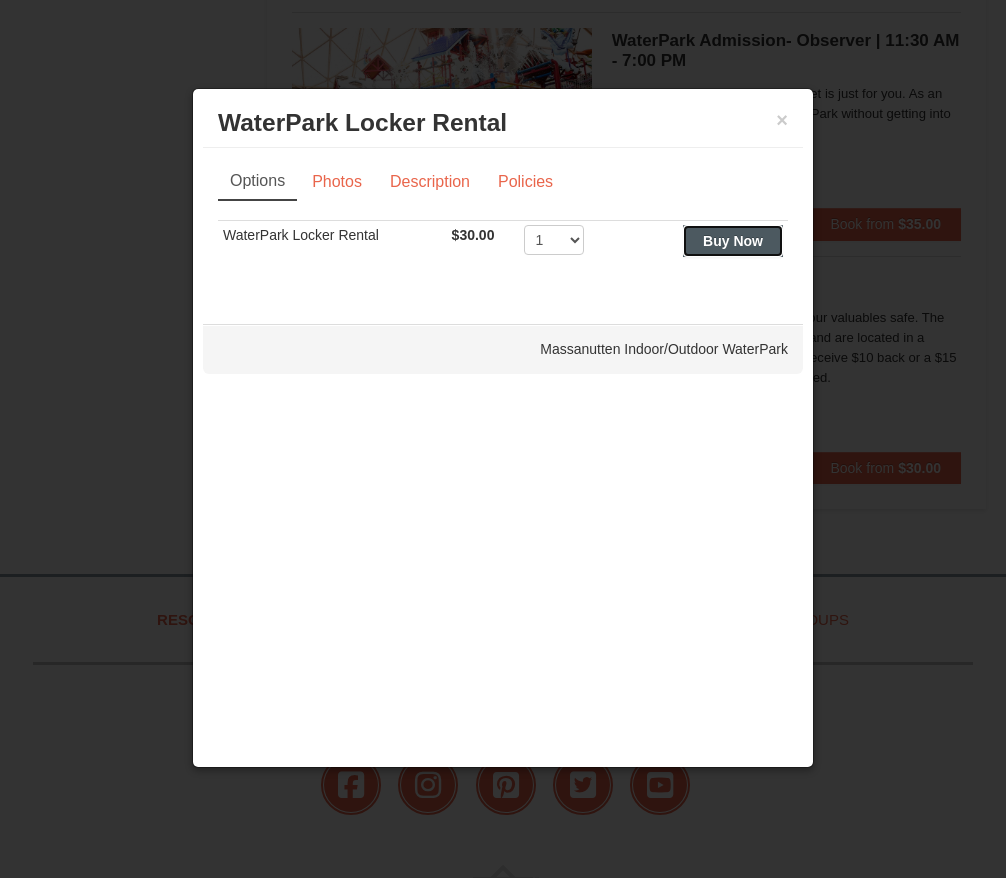 click on "Buy Now" at bounding box center (733, 241) 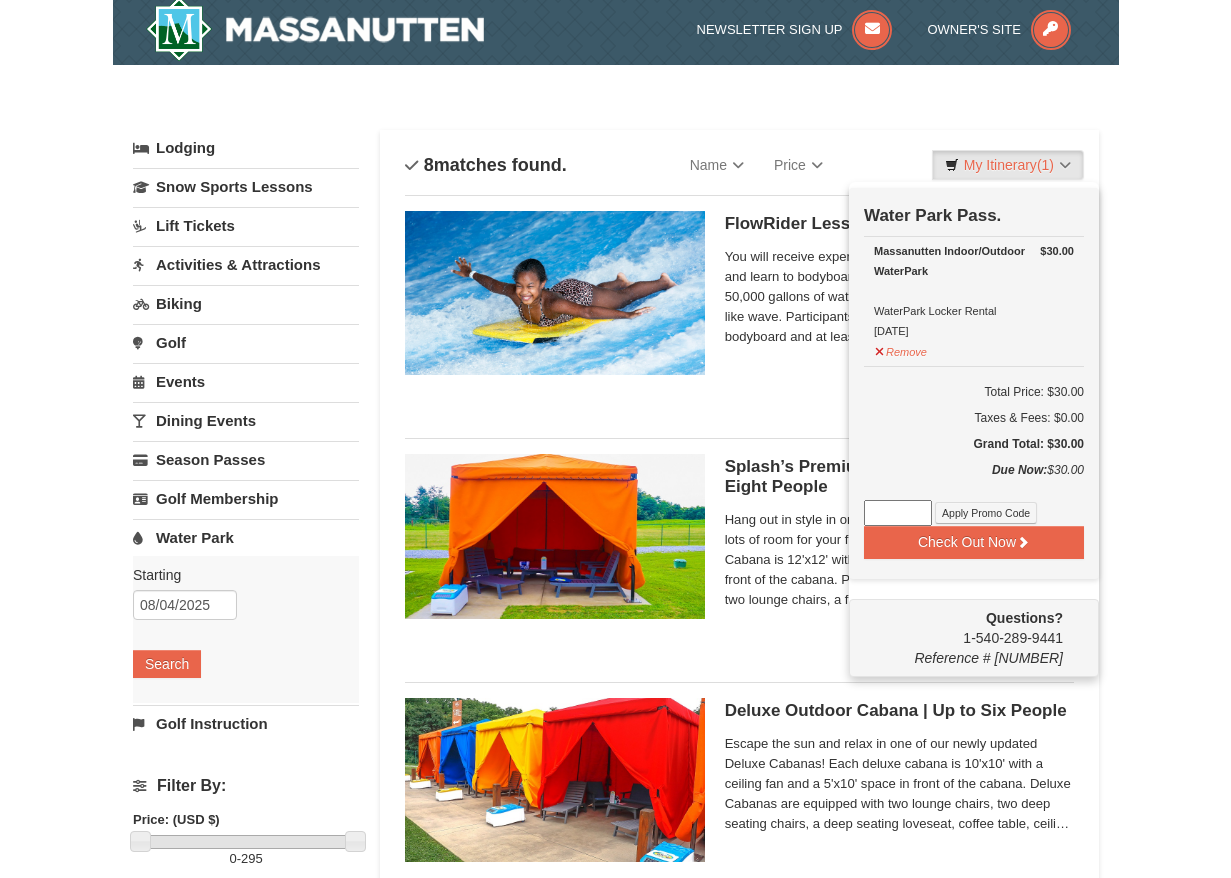 scroll, scrollTop: 6, scrollLeft: 0, axis: vertical 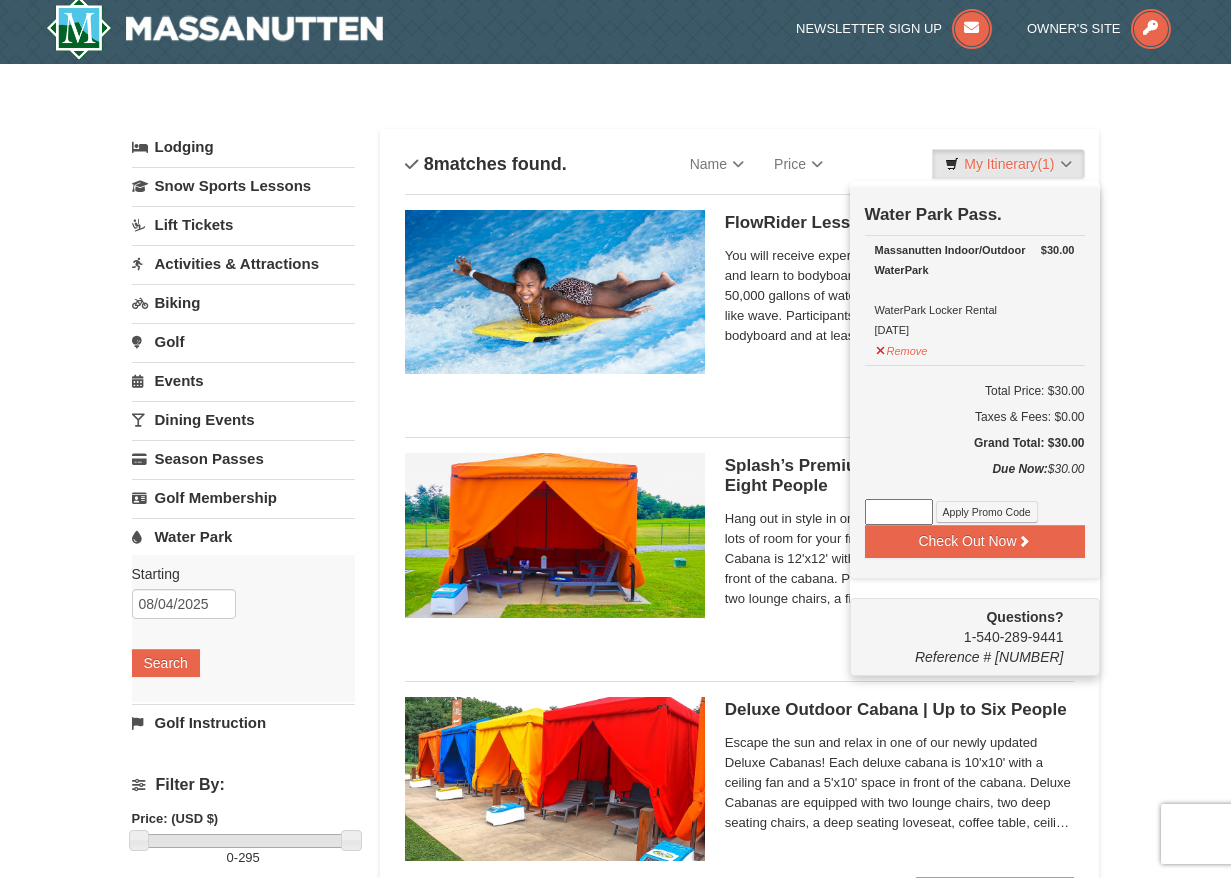 click on "×
Categories
List
Filter
My Itinerary (1)
Check Out Now
Water Park Pass.
$30.00
Massanutten Indoor/Outdoor WaterPark
WaterPark Locker Rental
[DATE]" at bounding box center [615, 1130] 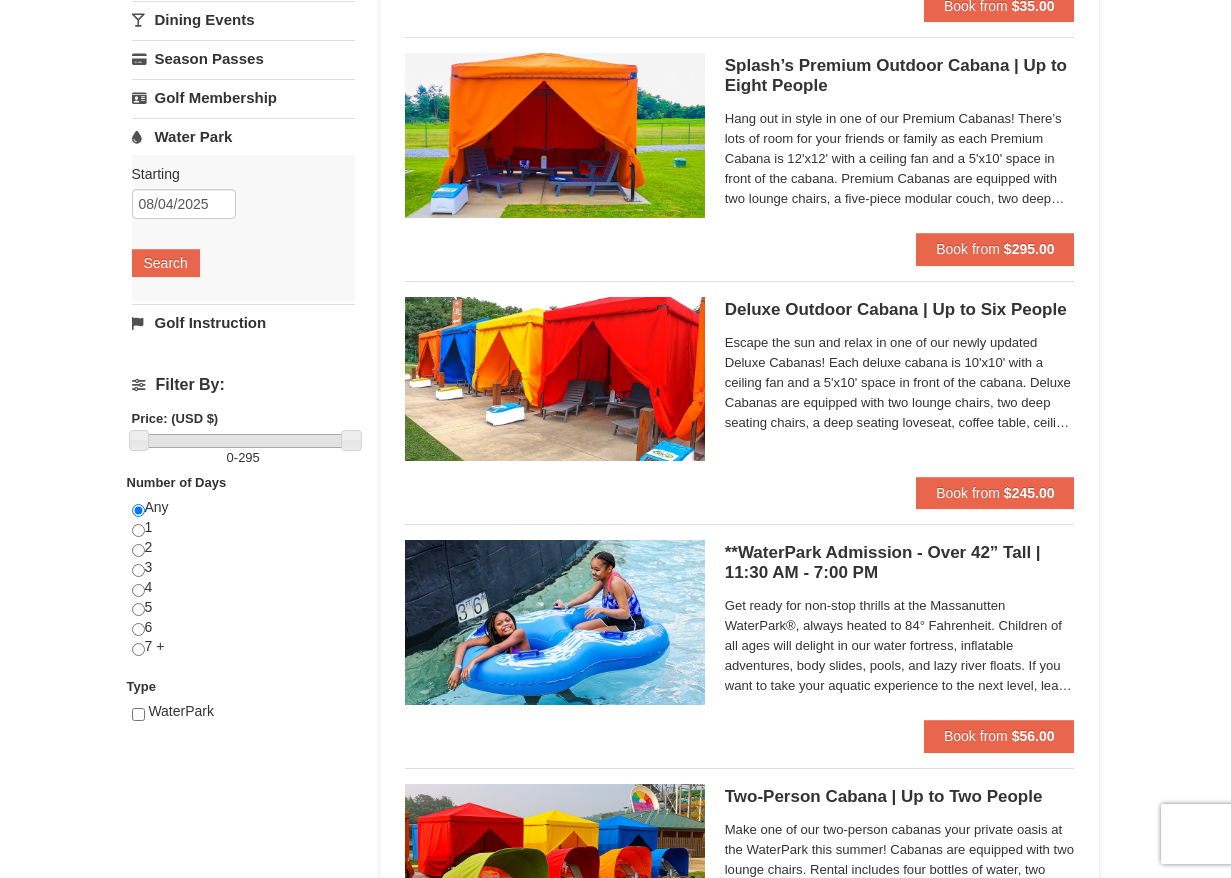 scroll, scrollTop: 502, scrollLeft: 0, axis: vertical 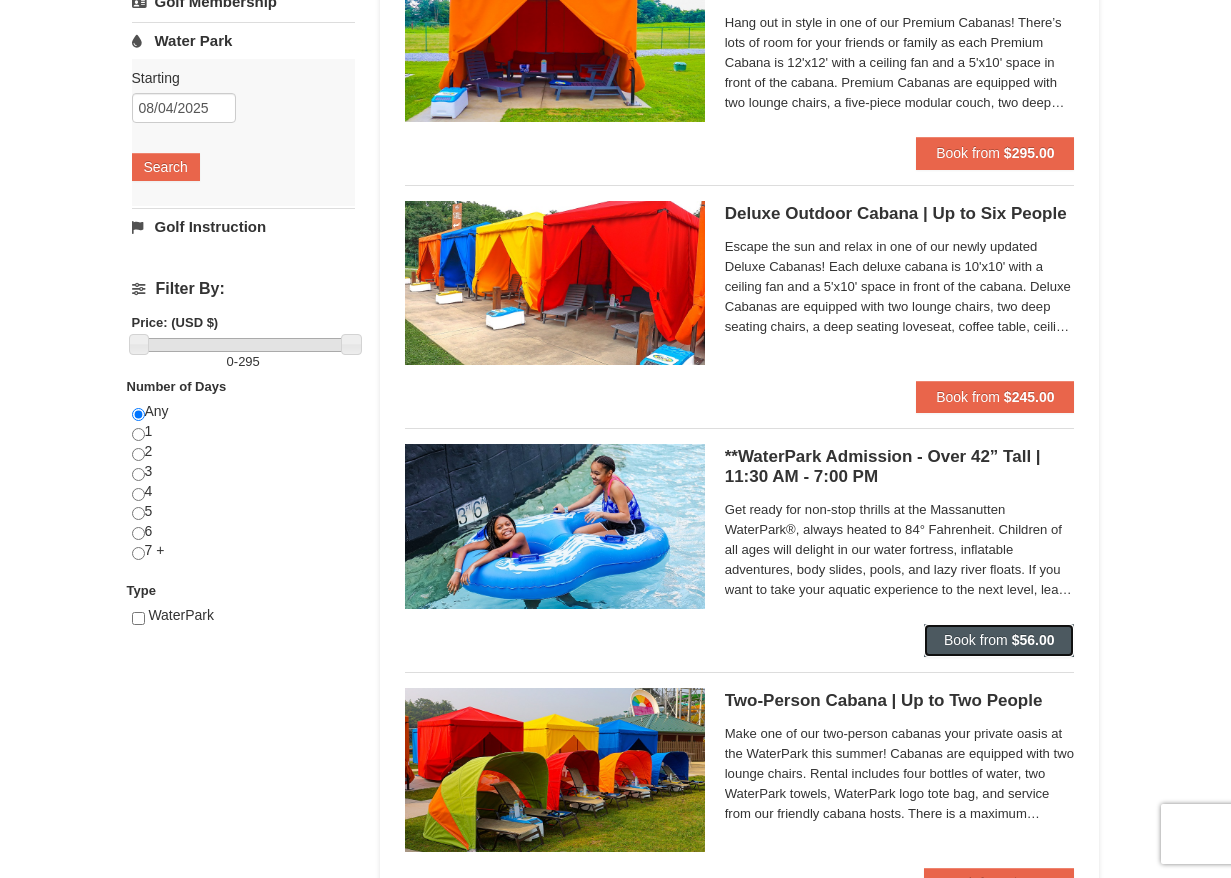 click on "$56.00" at bounding box center [1033, 640] 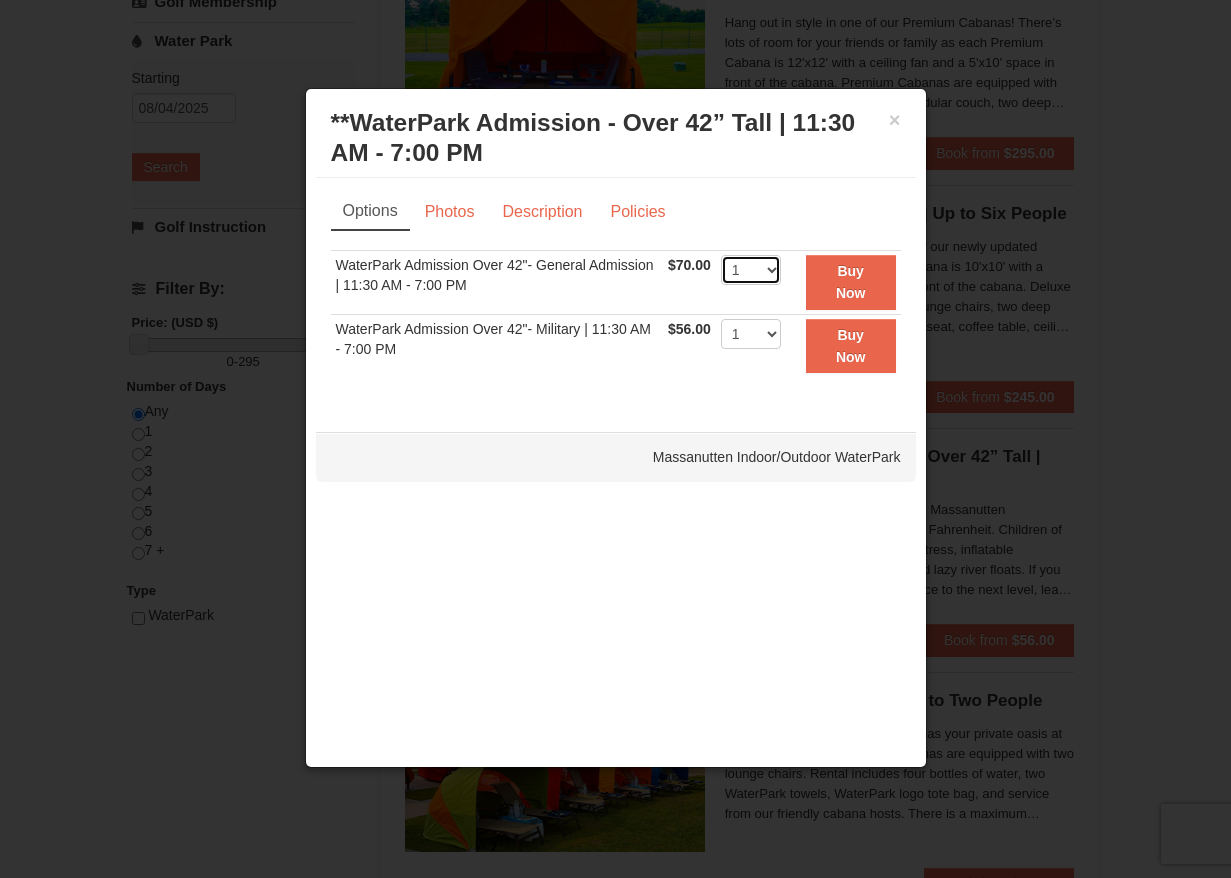 click on "1
2
3
4
5
6
7
8
9
10
11
12
13
14
15
16
17
18
19
20
21 22" at bounding box center (751, 270) 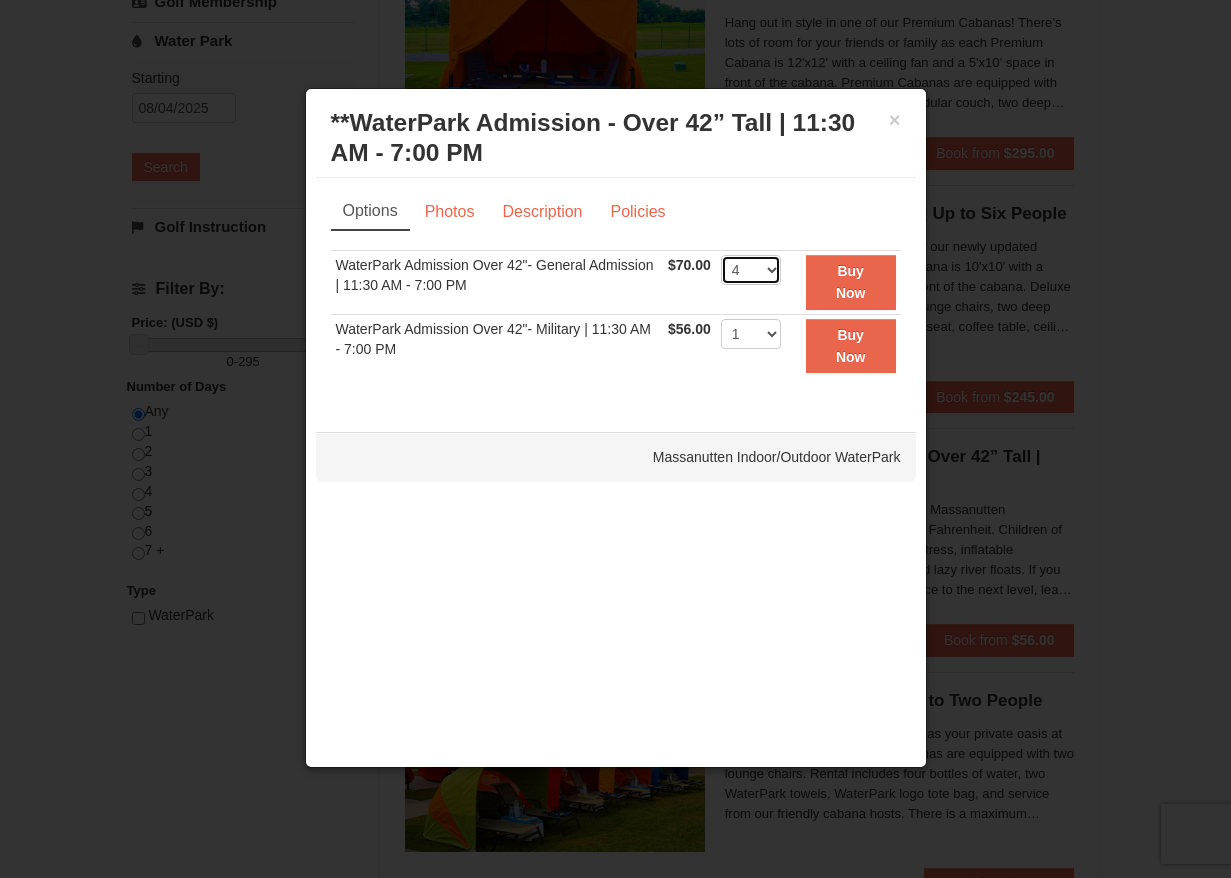 click on "4" at bounding box center (0, 0) 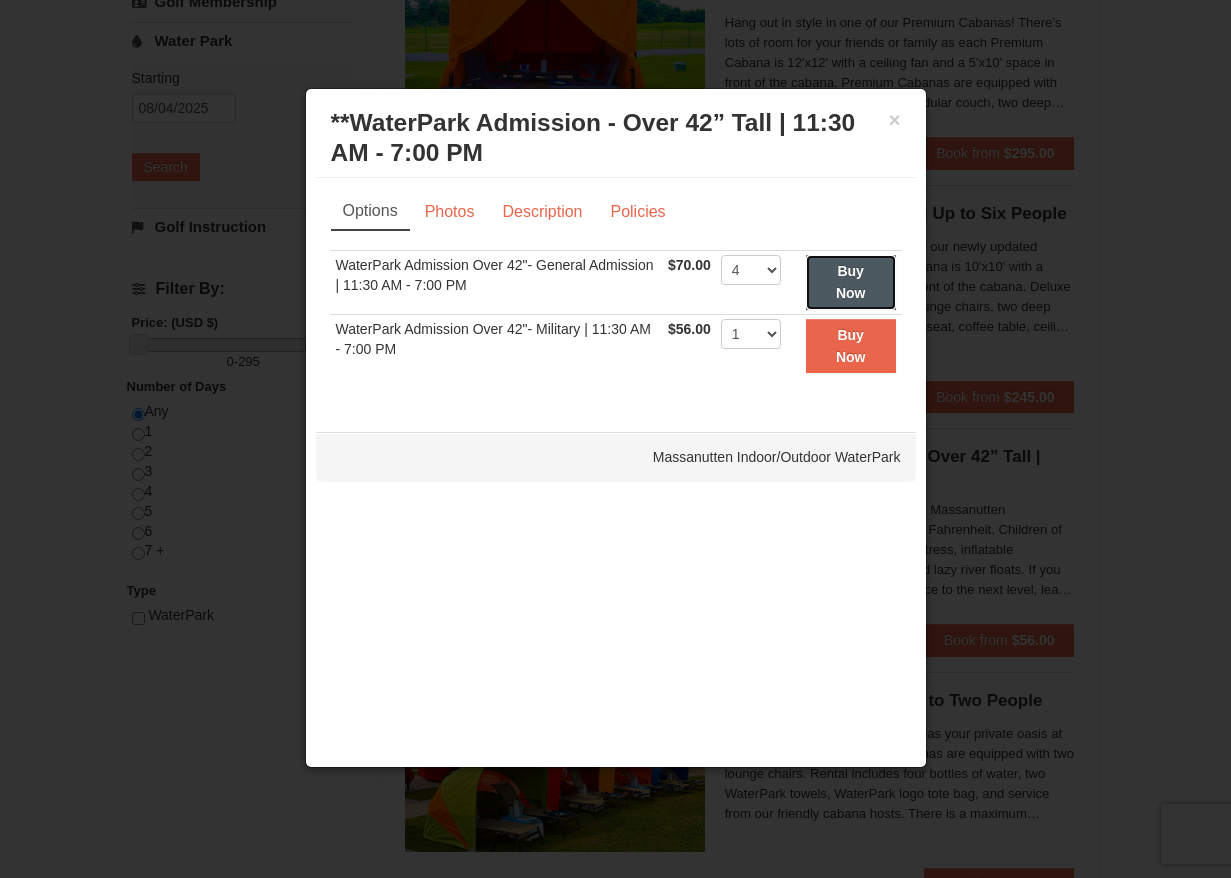 click on "Buy Now" at bounding box center [851, 282] 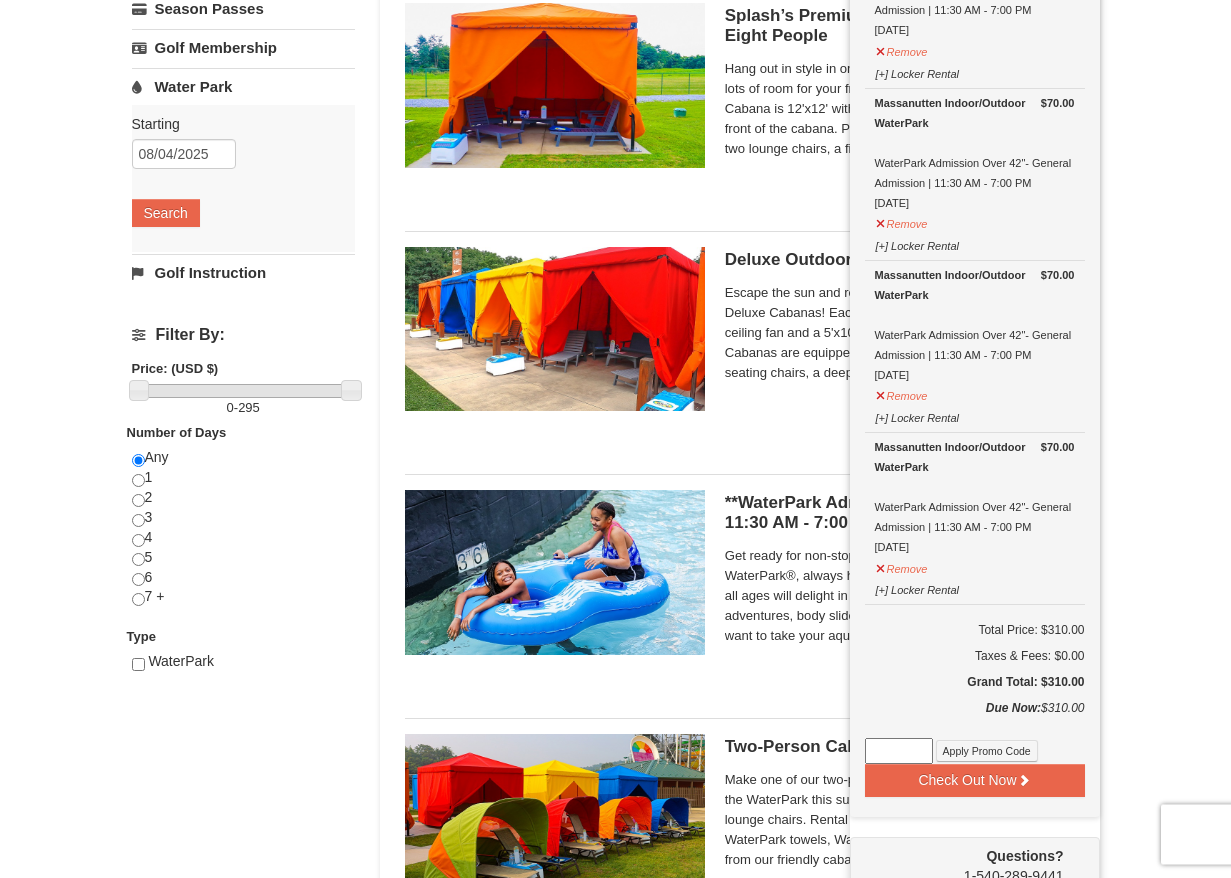 scroll, scrollTop: 518, scrollLeft: 0, axis: vertical 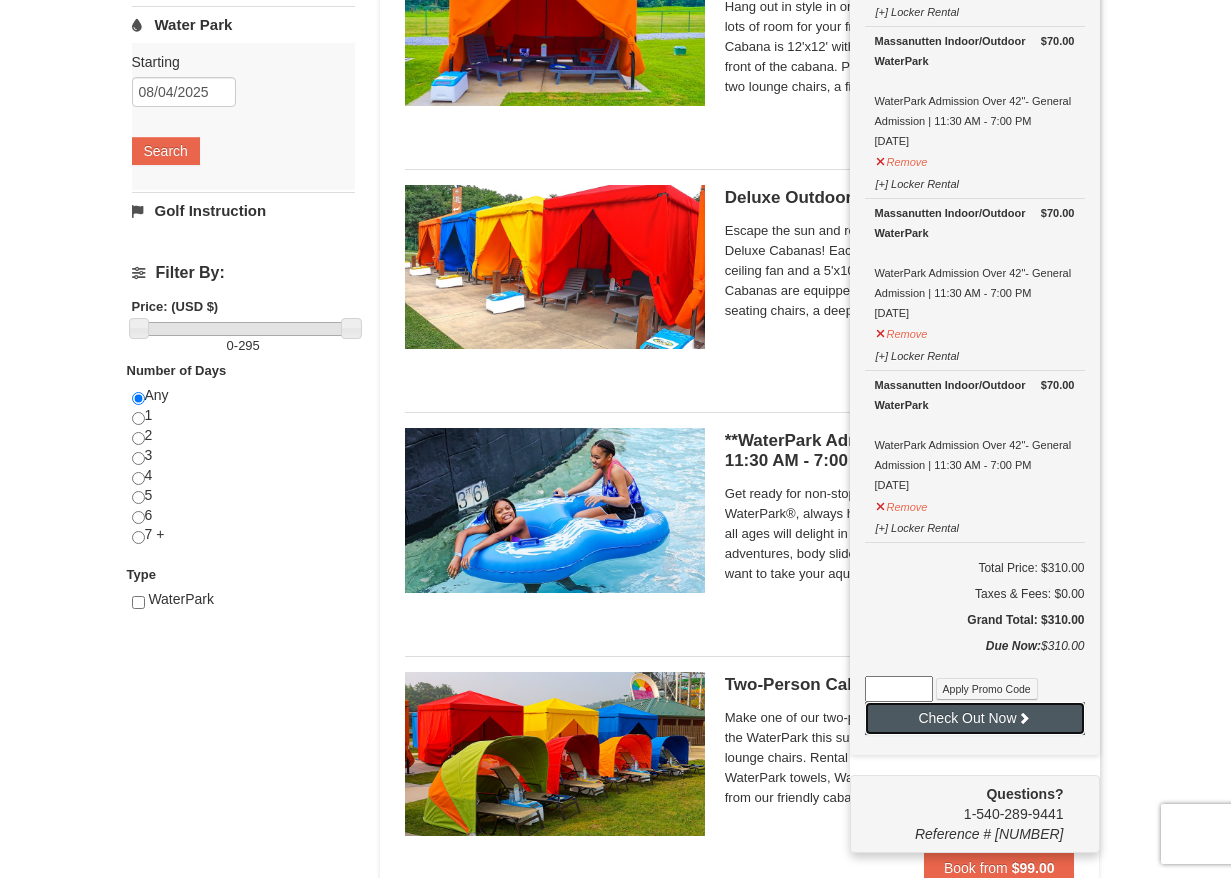 click on "Check Out Now" at bounding box center [975, 718] 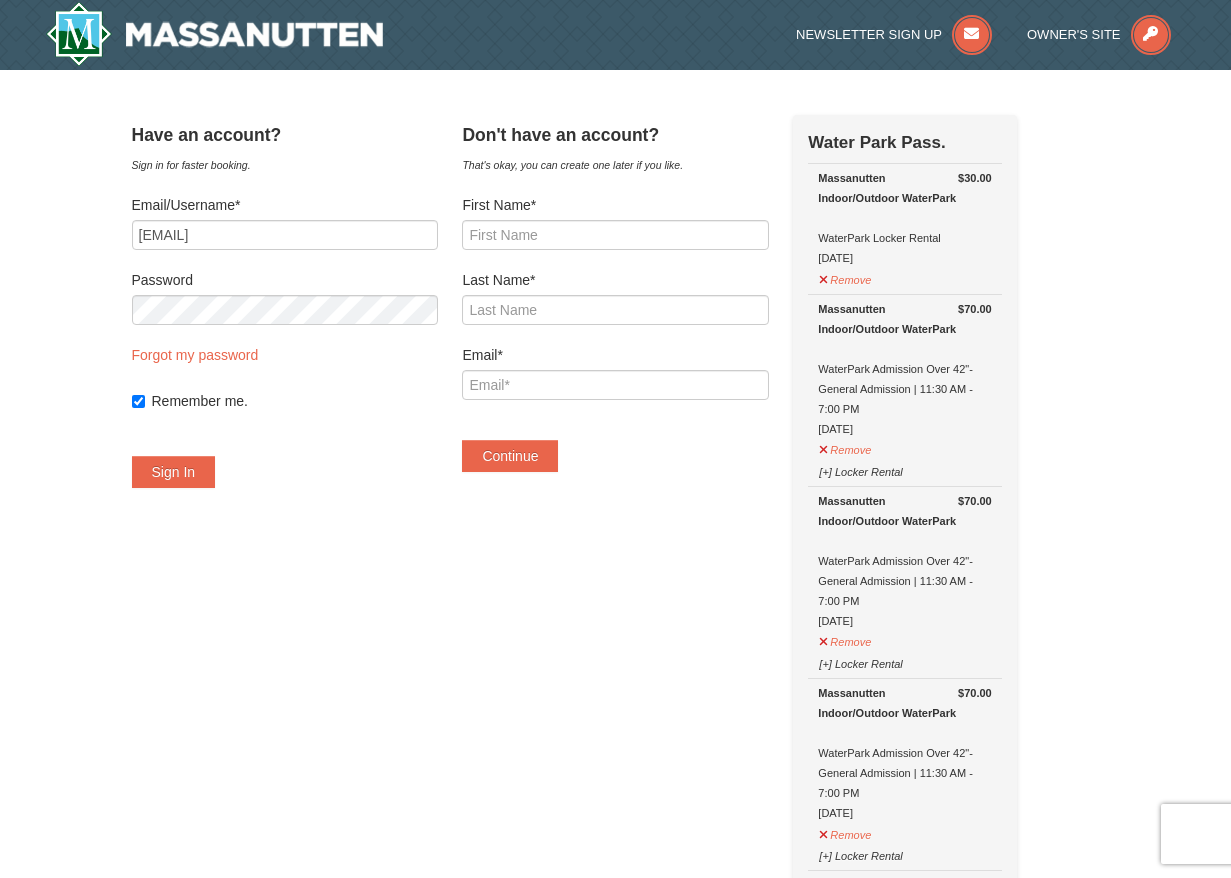 scroll, scrollTop: 0, scrollLeft: 0, axis: both 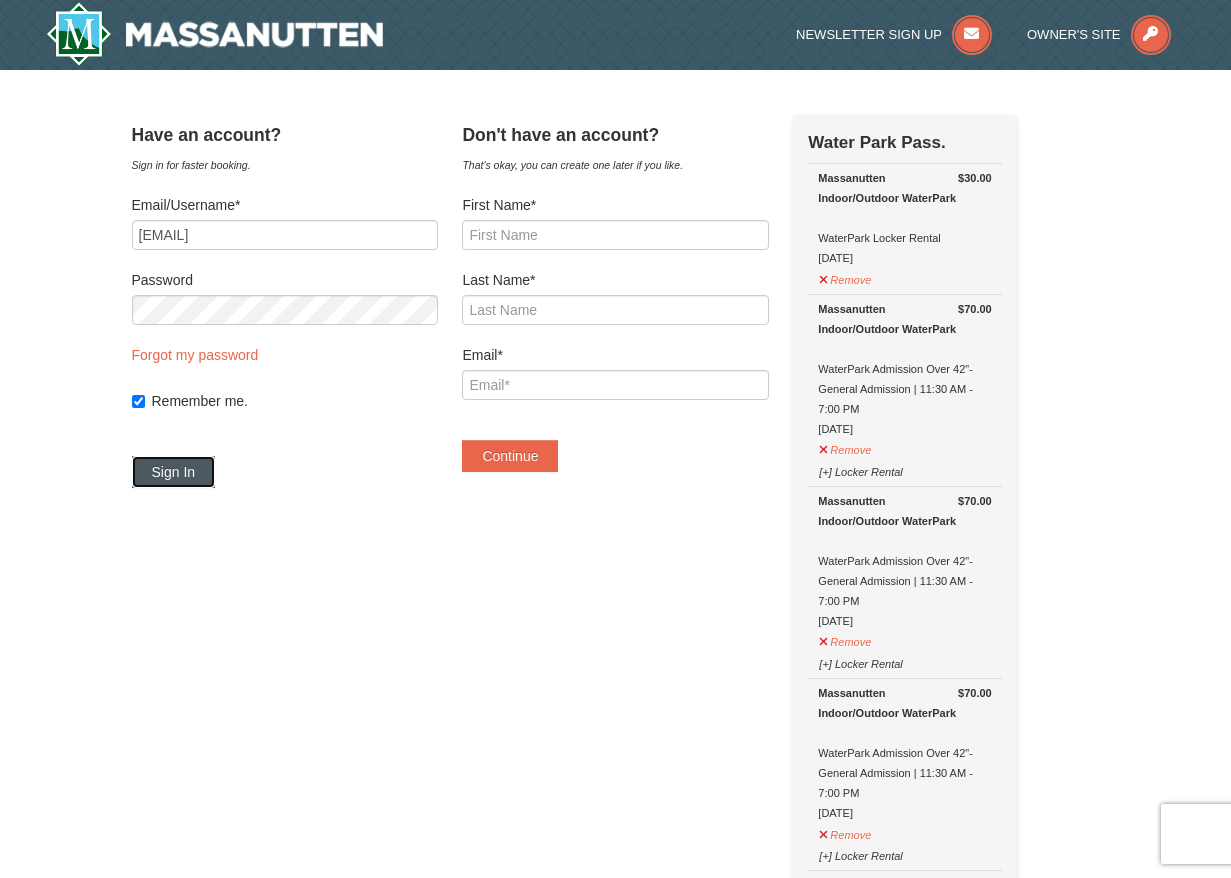 click on "Sign In" at bounding box center [174, 472] 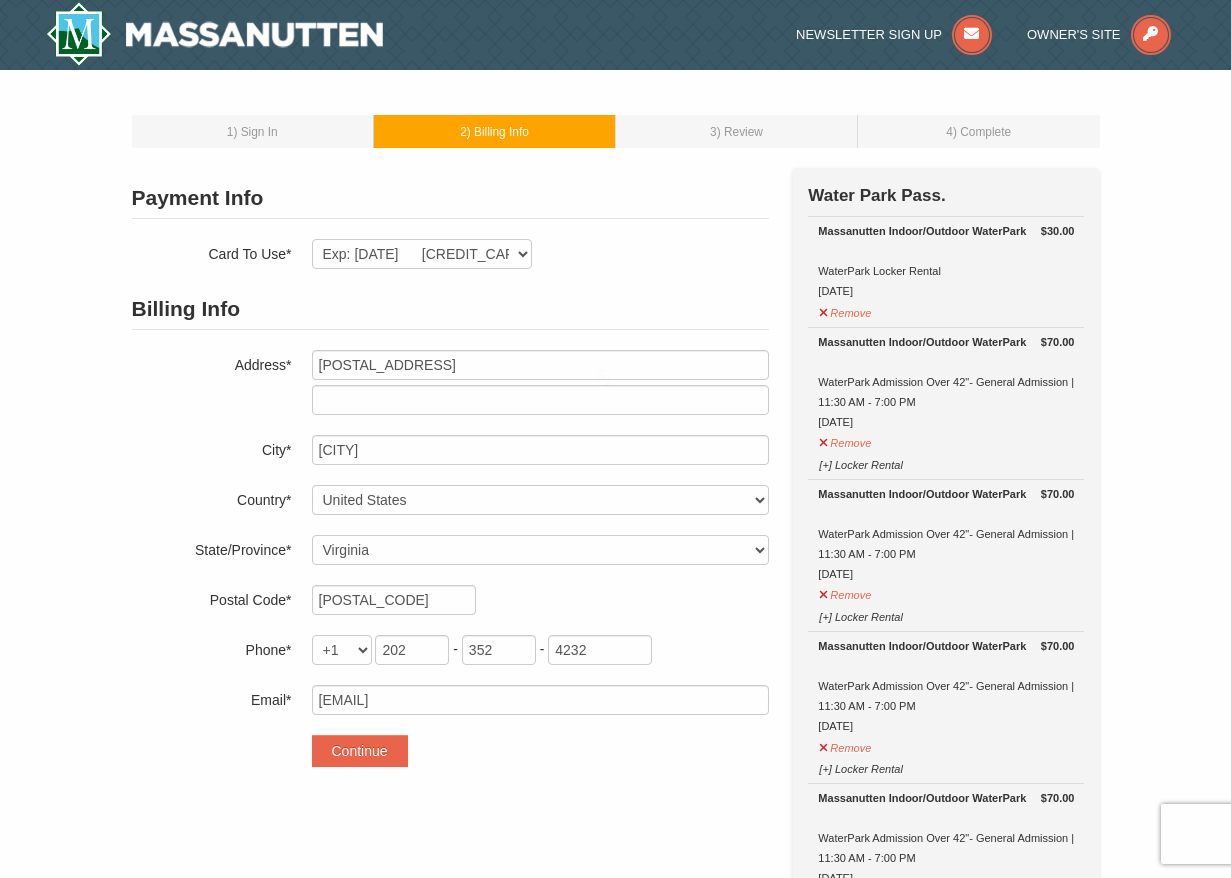 select on "VA" 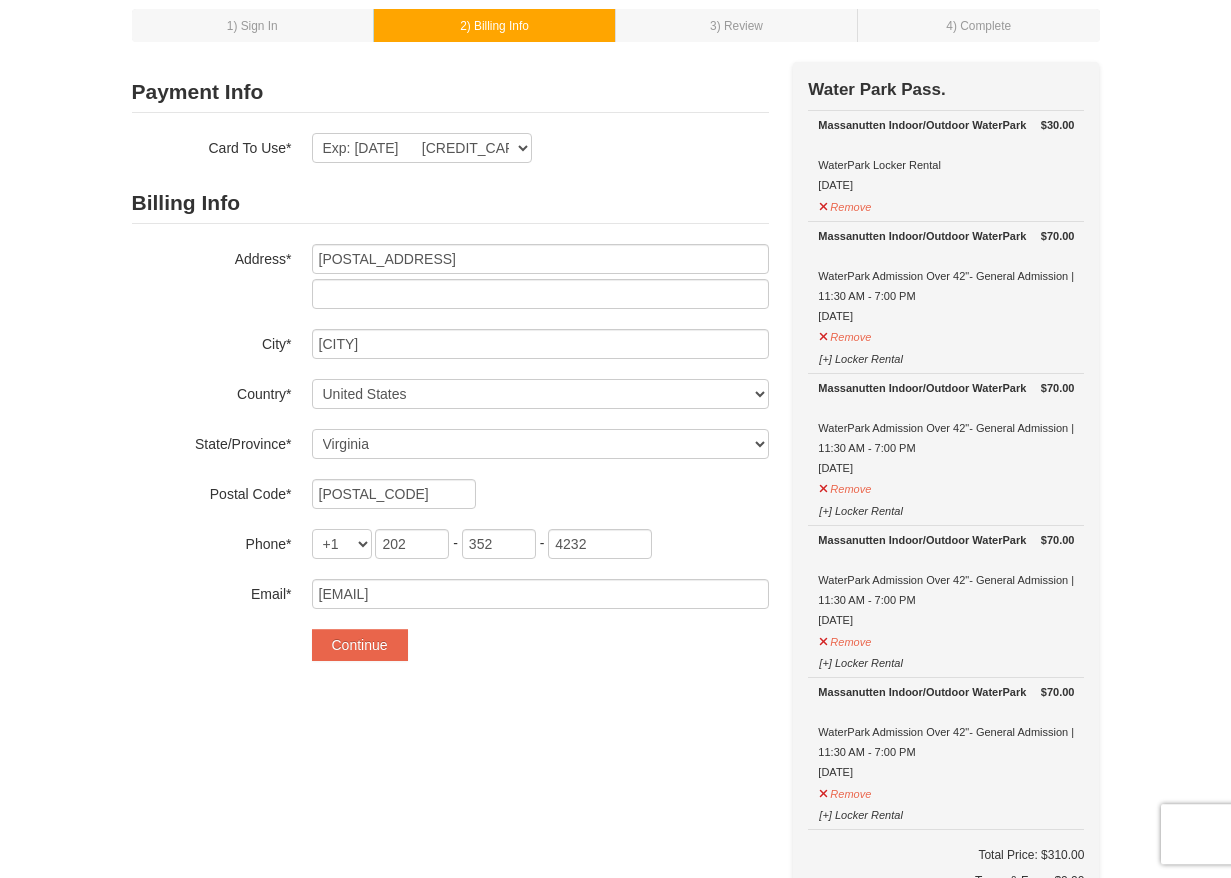 scroll, scrollTop: 208, scrollLeft: 0, axis: vertical 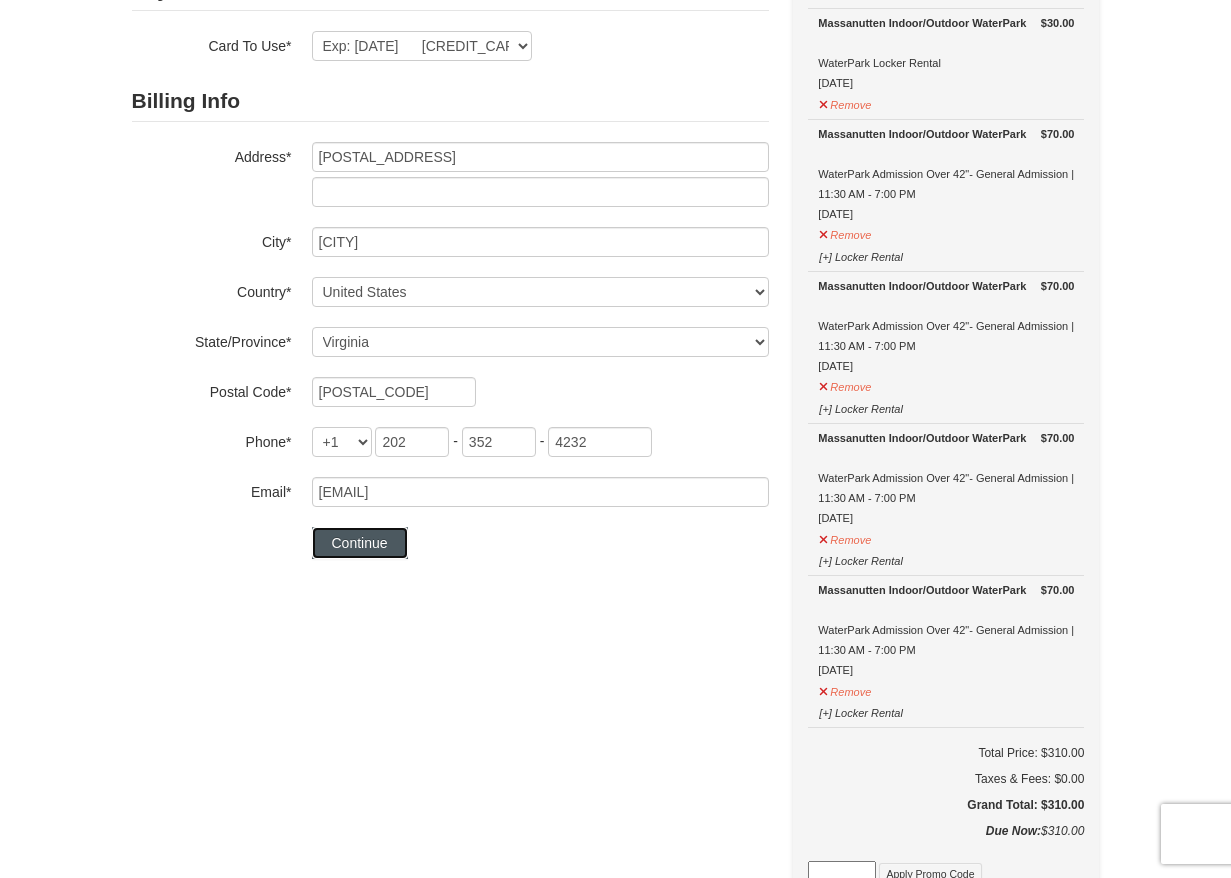 click on "Continue" at bounding box center (360, 543) 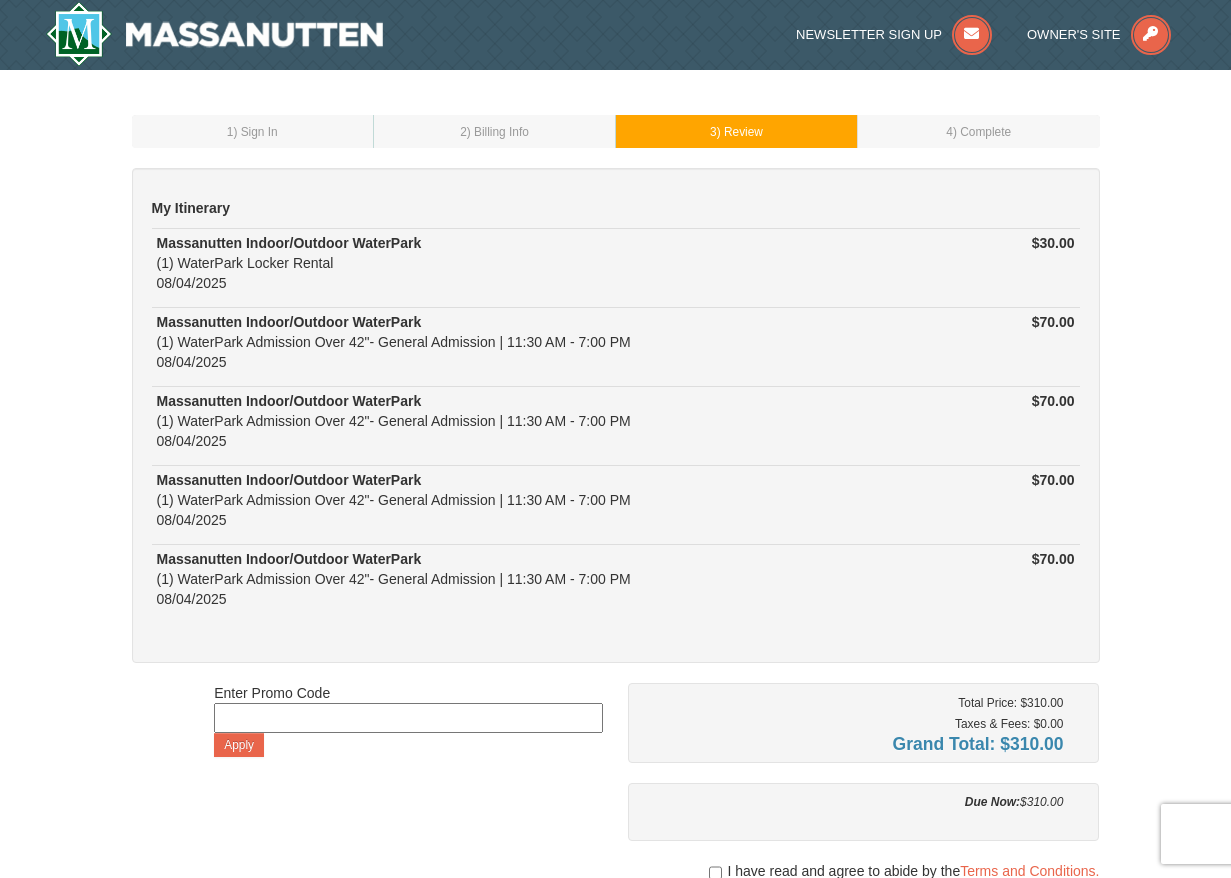 scroll, scrollTop: 0, scrollLeft: 0, axis: both 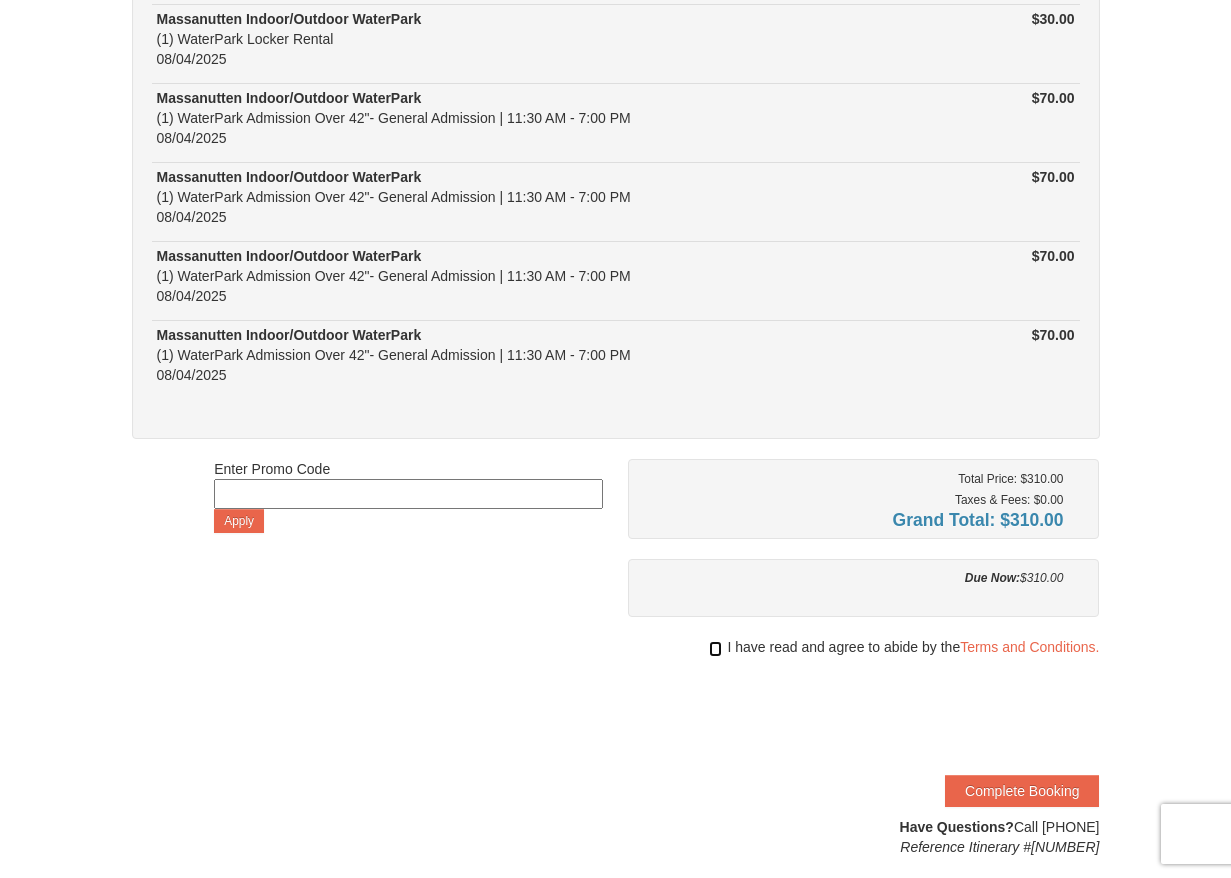 click at bounding box center [715, 649] 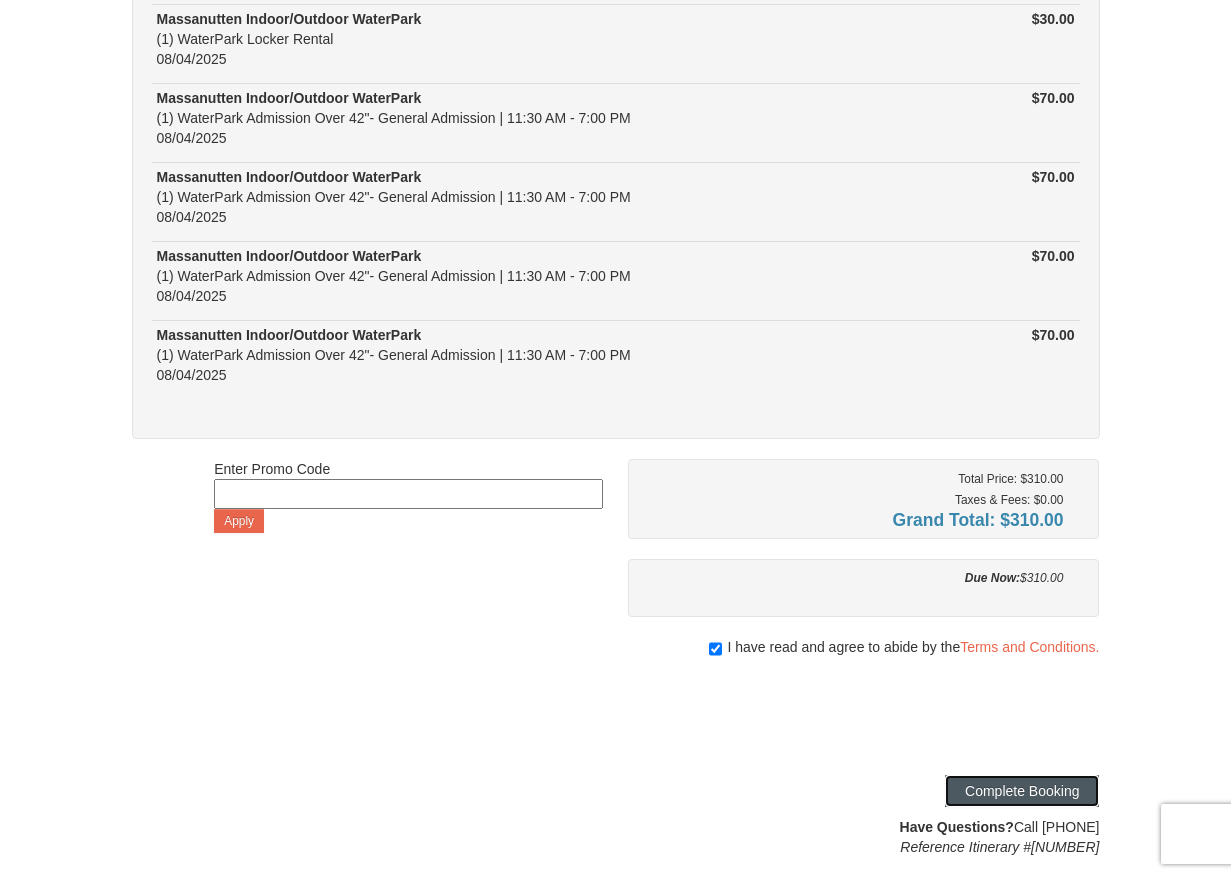 click on "Complete Booking" at bounding box center (1022, 791) 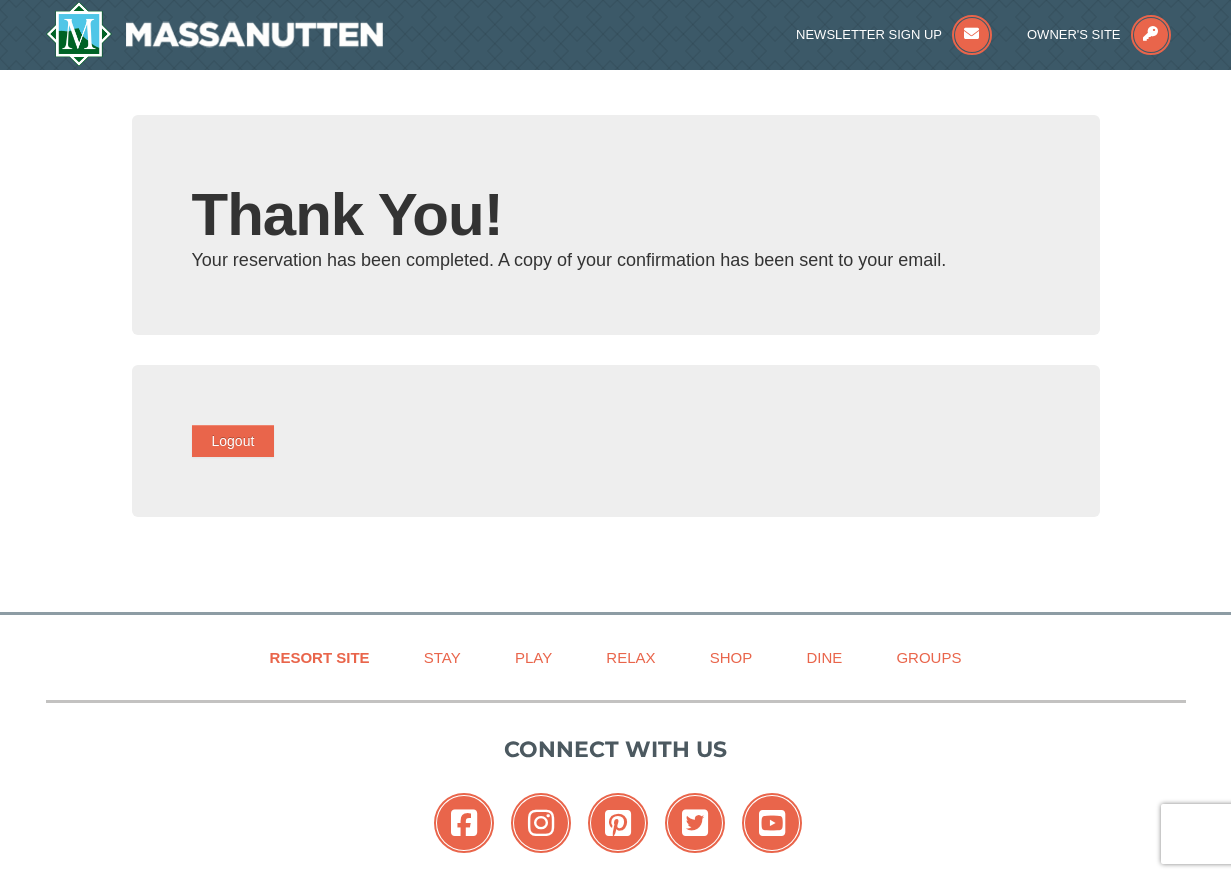 scroll, scrollTop: 0, scrollLeft: 0, axis: both 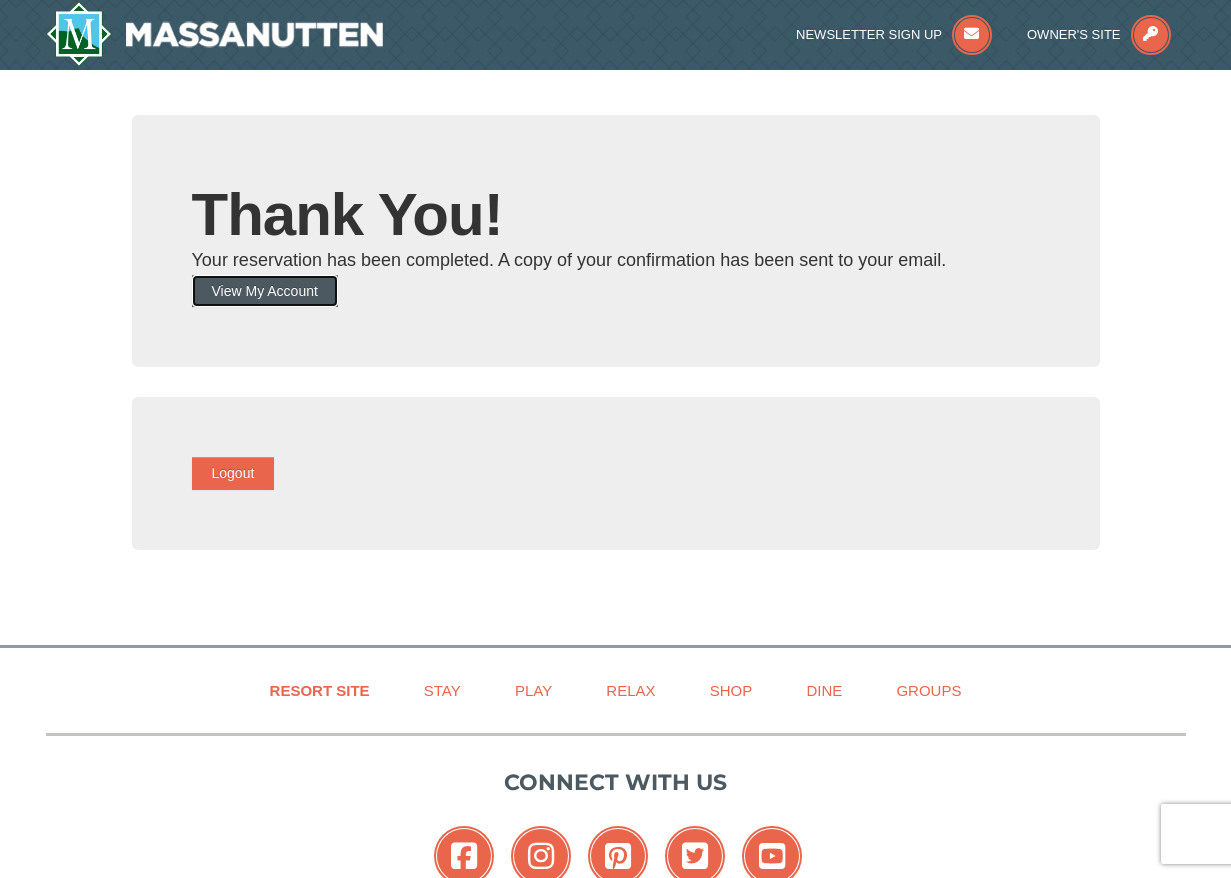 click on "View My Account" at bounding box center [265, 291] 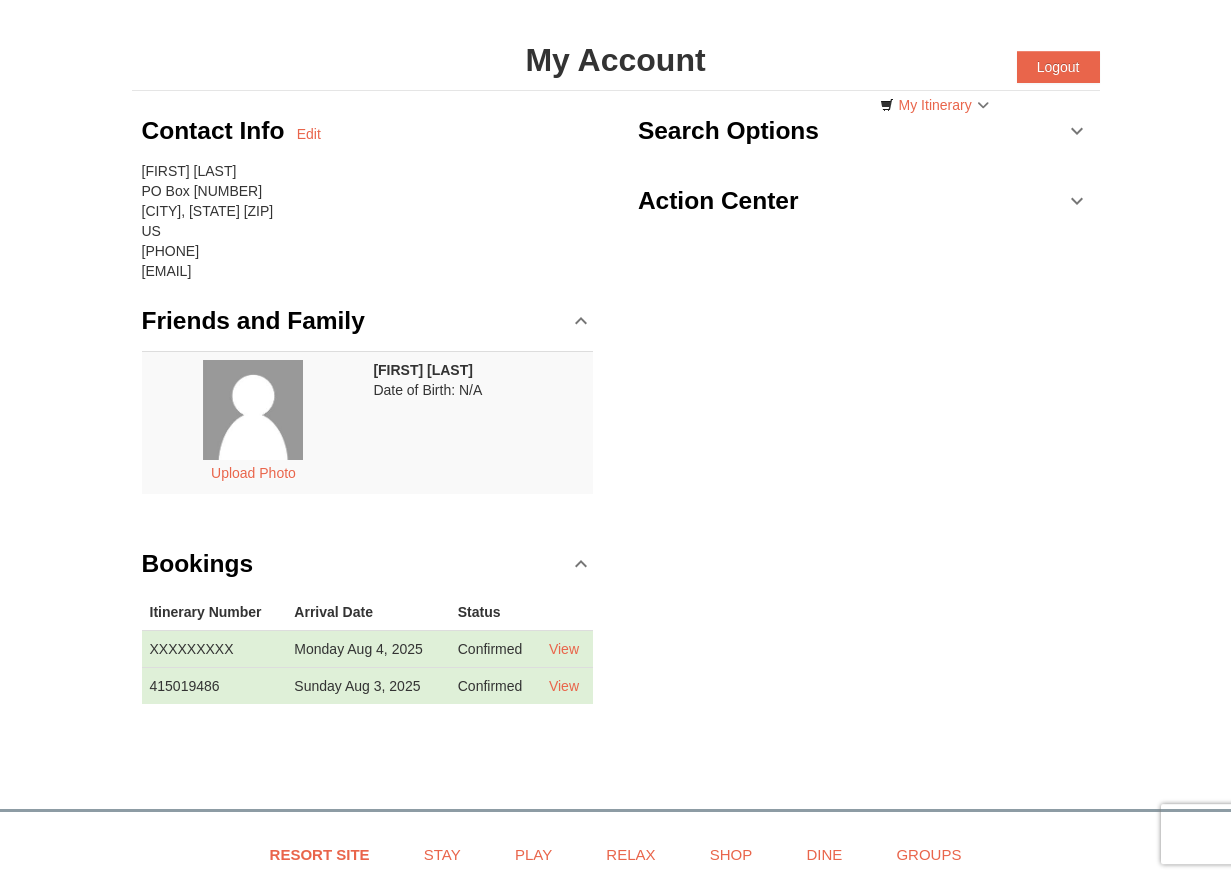 scroll, scrollTop: 0, scrollLeft: 0, axis: both 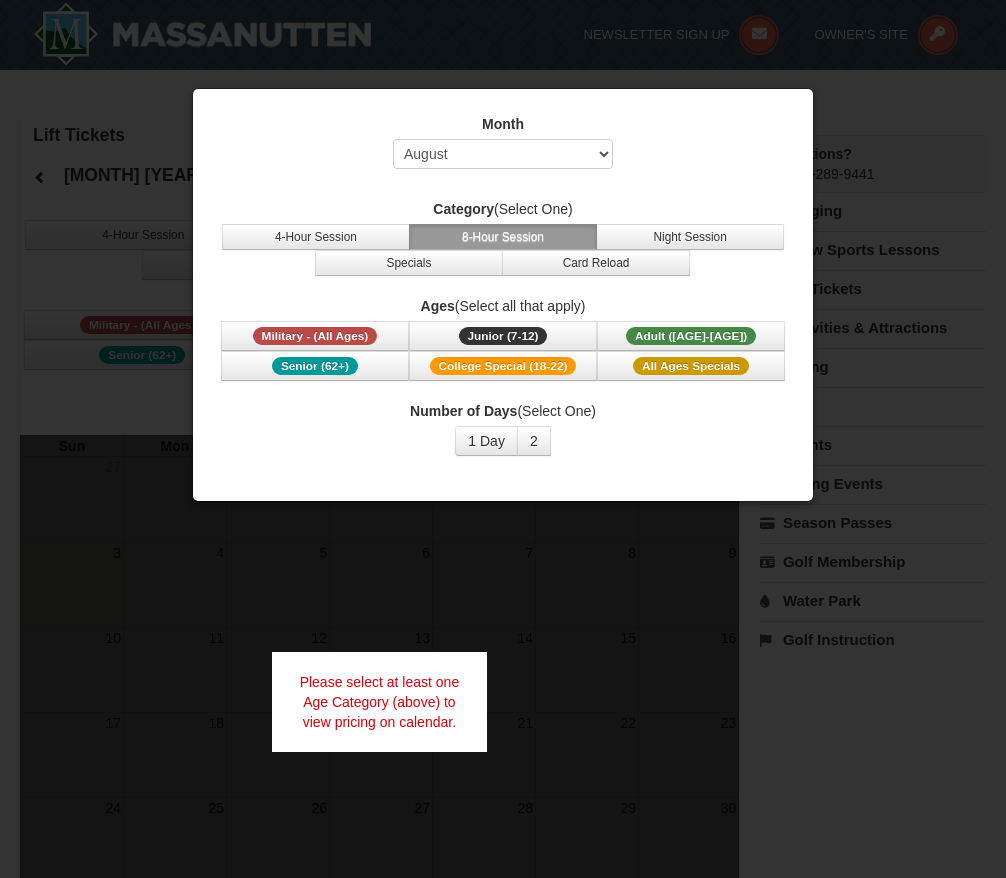 select on "8" 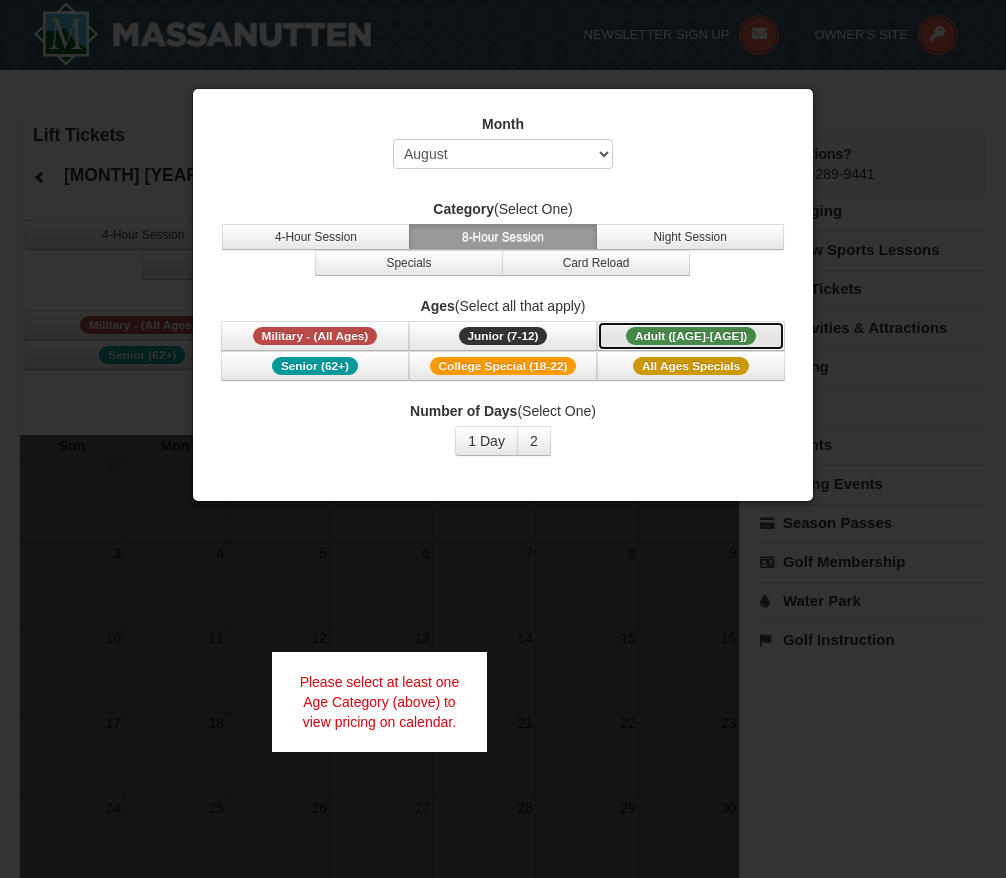 click on "Adult (13-61)" at bounding box center [691, 336] 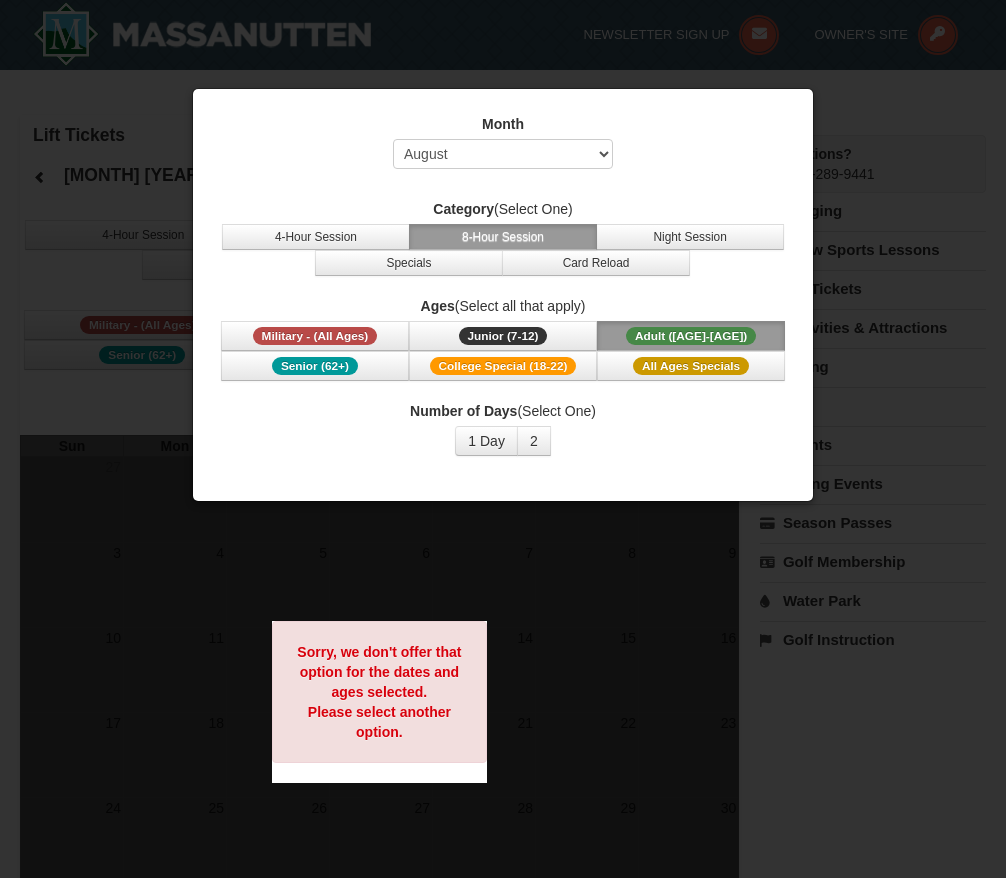 click on "Month
Select August  September  October  November  December  January  February  March  April  May  June  July
Category  (Select One)
4-Hour Session 8-Hour Session Night Session Specials Card Reload
Ages  (Select all that apply)
Military - (All Ages)
Junior (7-12)
(7 - 12)
Adult (13-61)
(13 - 61)
Senior (62+)
College Special (18-22)
2 3" at bounding box center (503, 295) 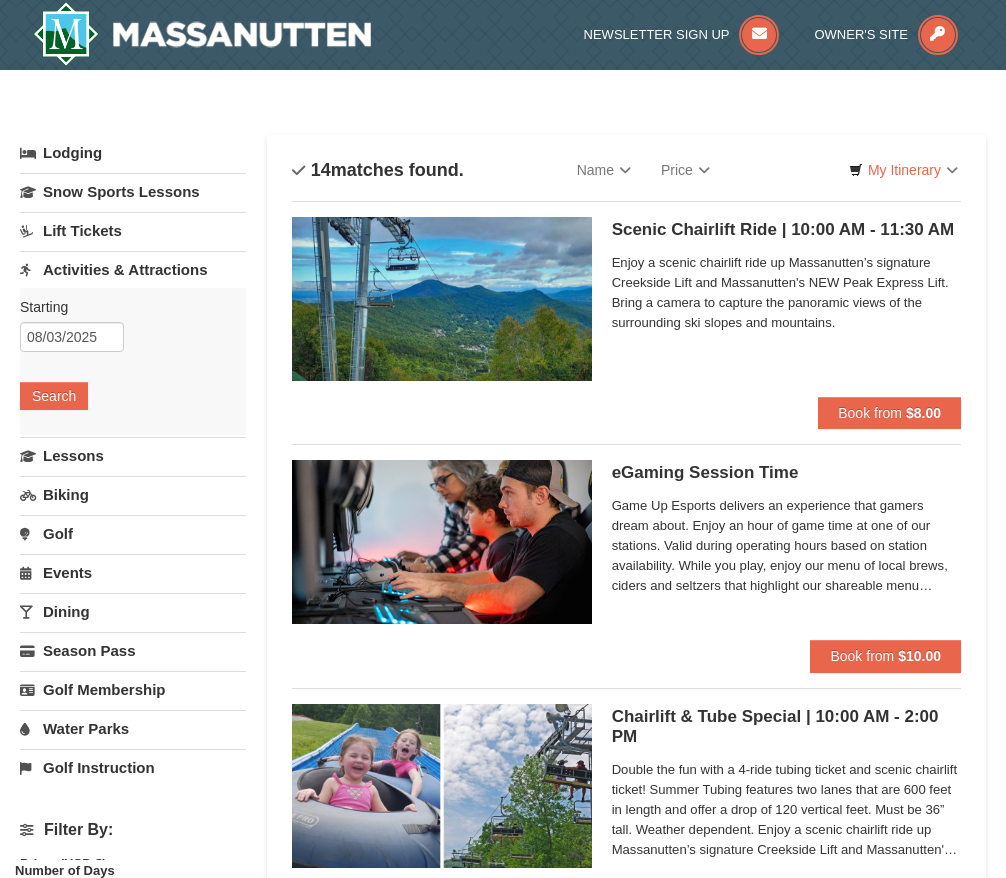 scroll, scrollTop: 0, scrollLeft: 0, axis: both 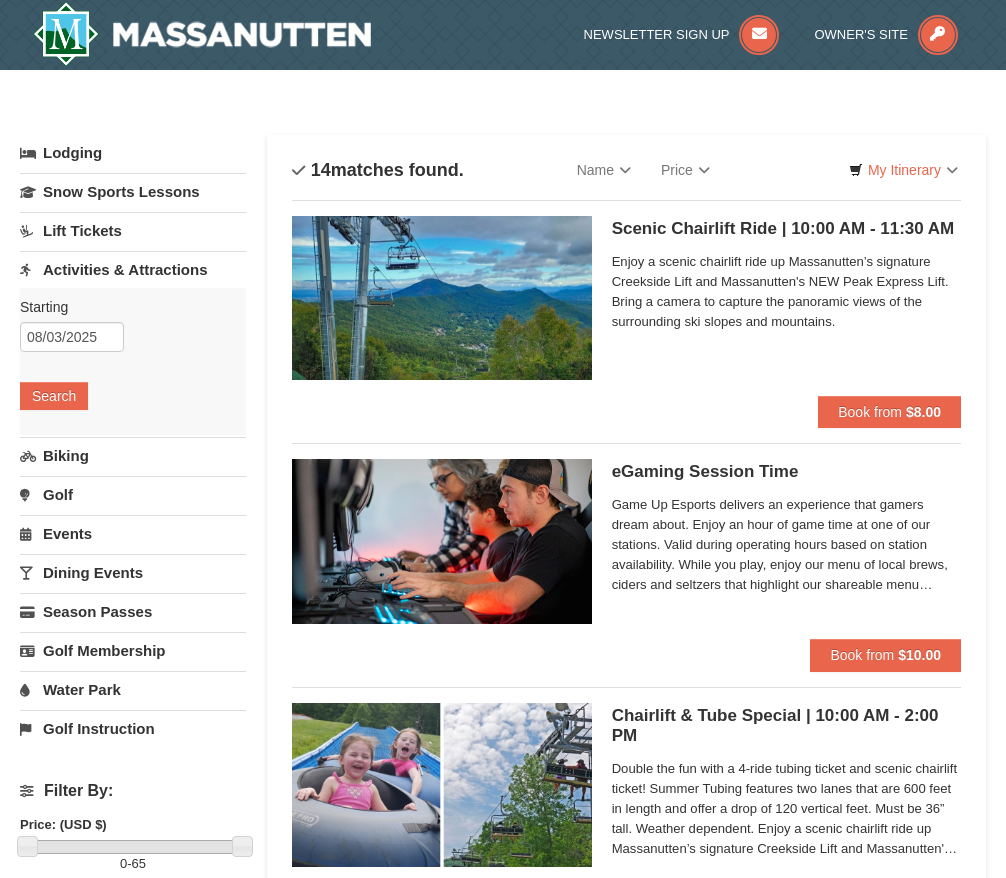 click on "Scenic Chairlift Ride | 10:00 AM - 11:30 AM  Massanutten Scenic Chairlift Rides" at bounding box center (786, 229) 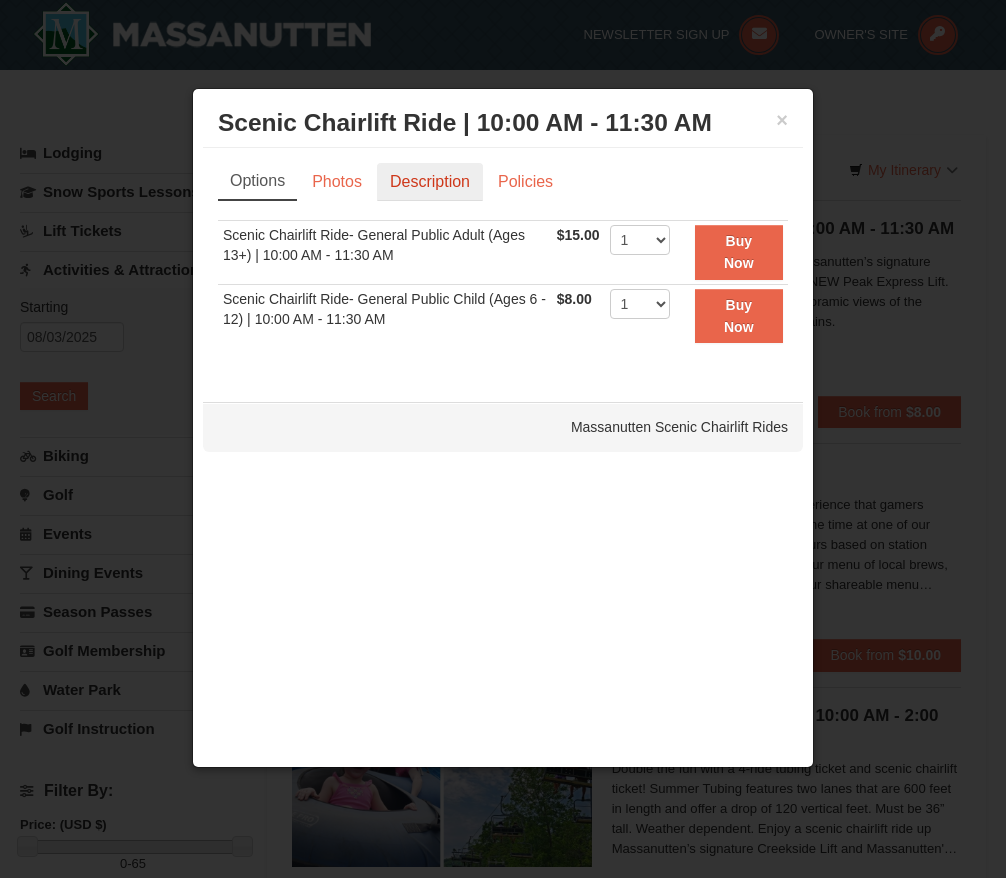 click on "Description" at bounding box center [430, 182] 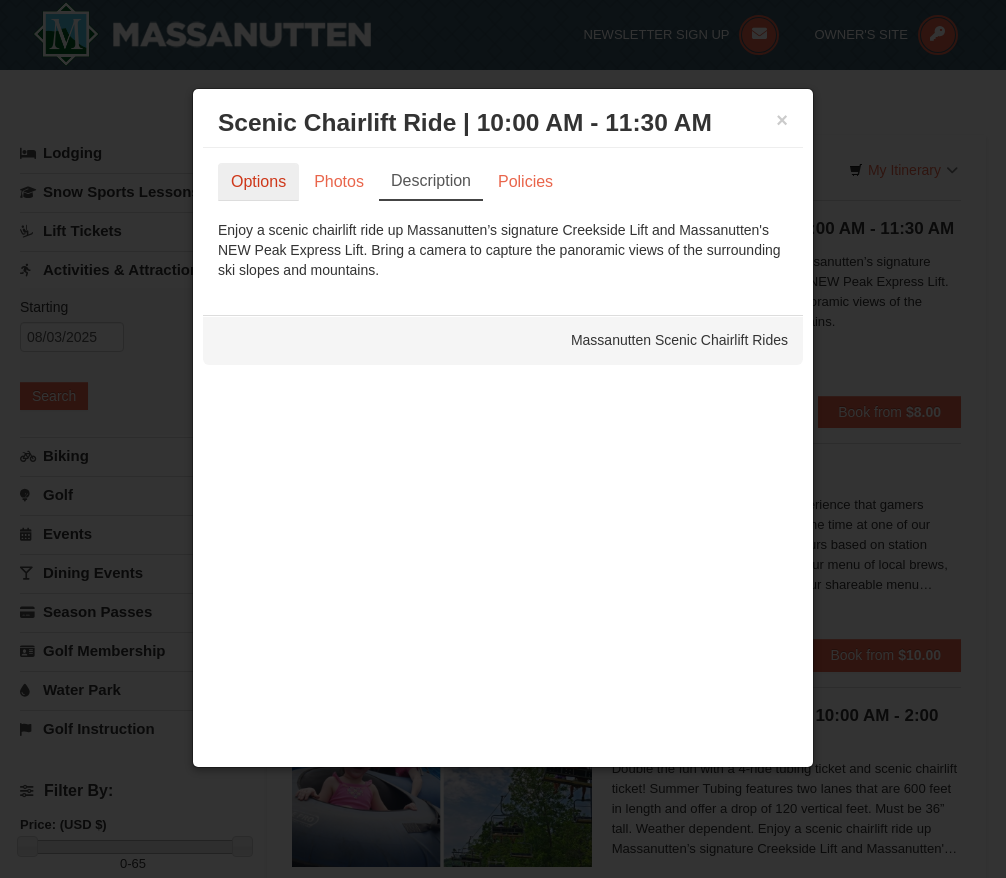 click on "Options" at bounding box center (258, 182) 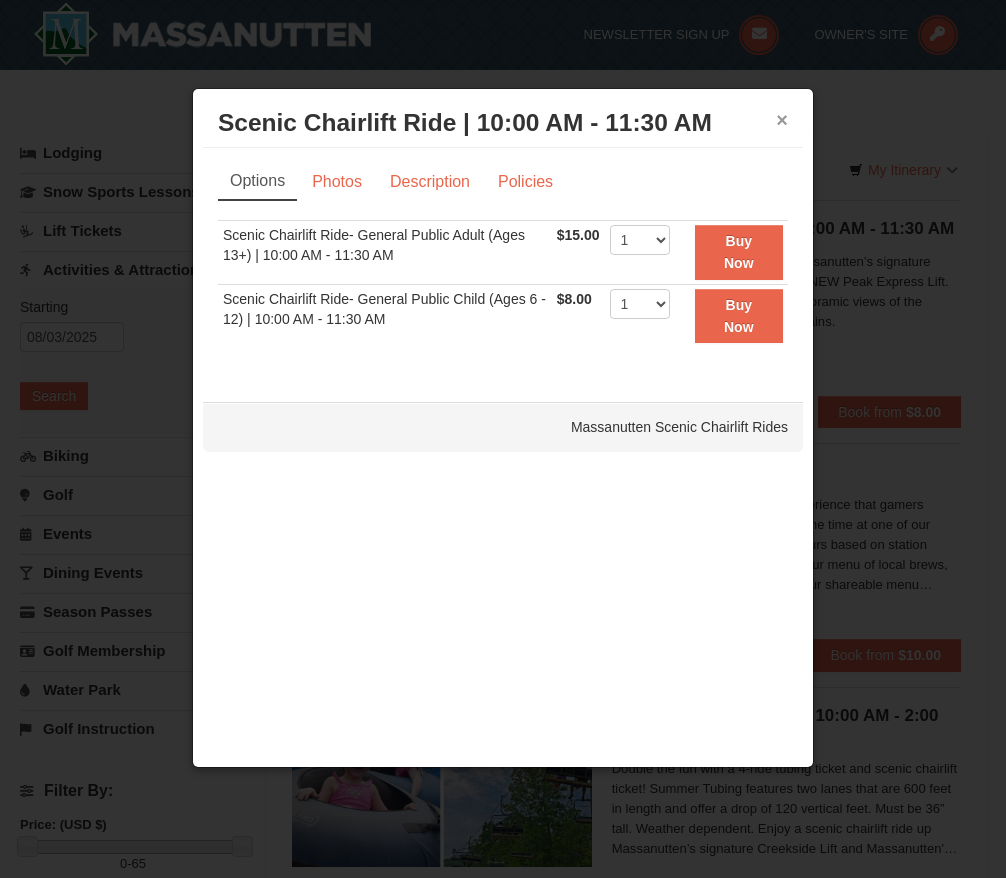 click on "×" at bounding box center (782, 120) 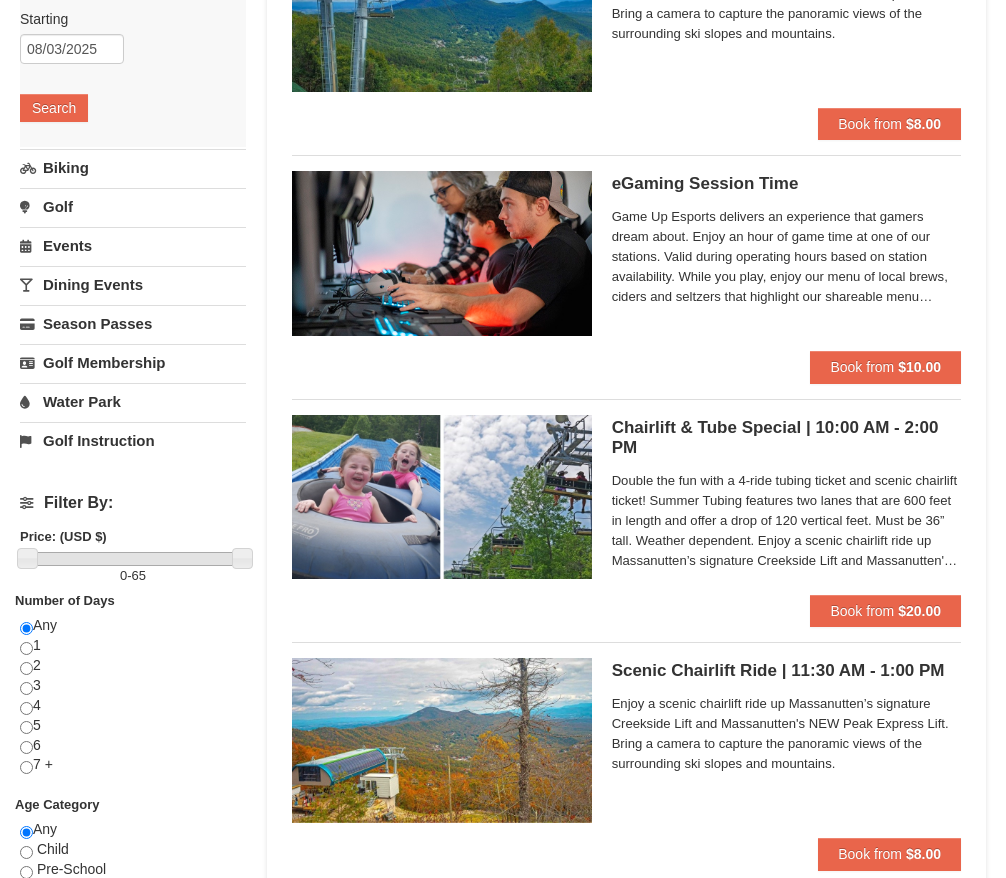 scroll, scrollTop: 0, scrollLeft: 0, axis: both 